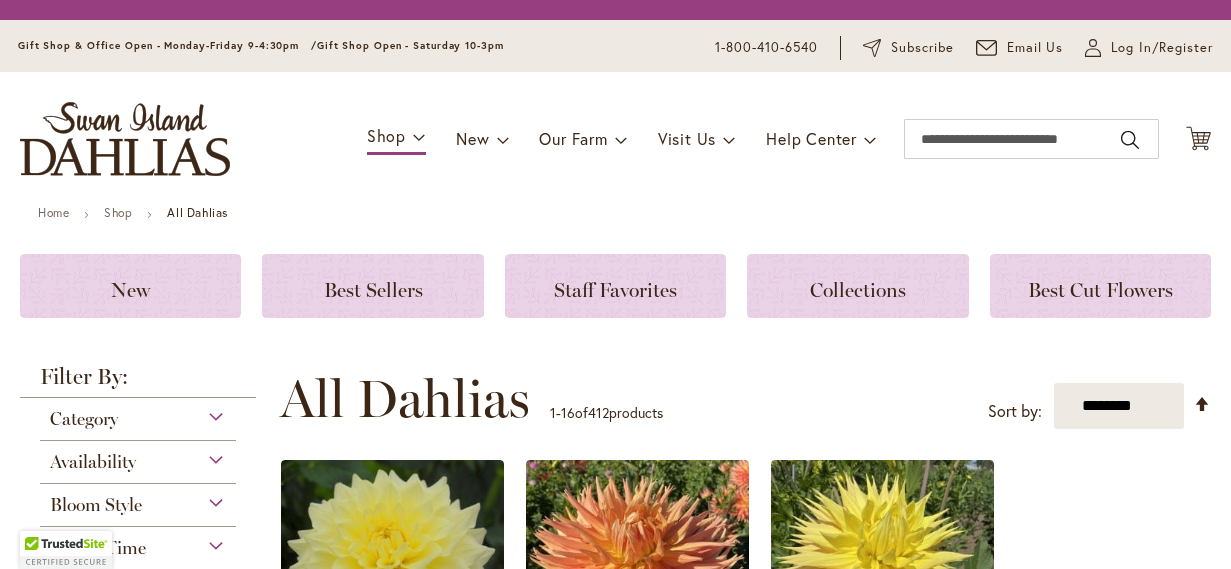 scroll, scrollTop: 0, scrollLeft: 0, axis: both 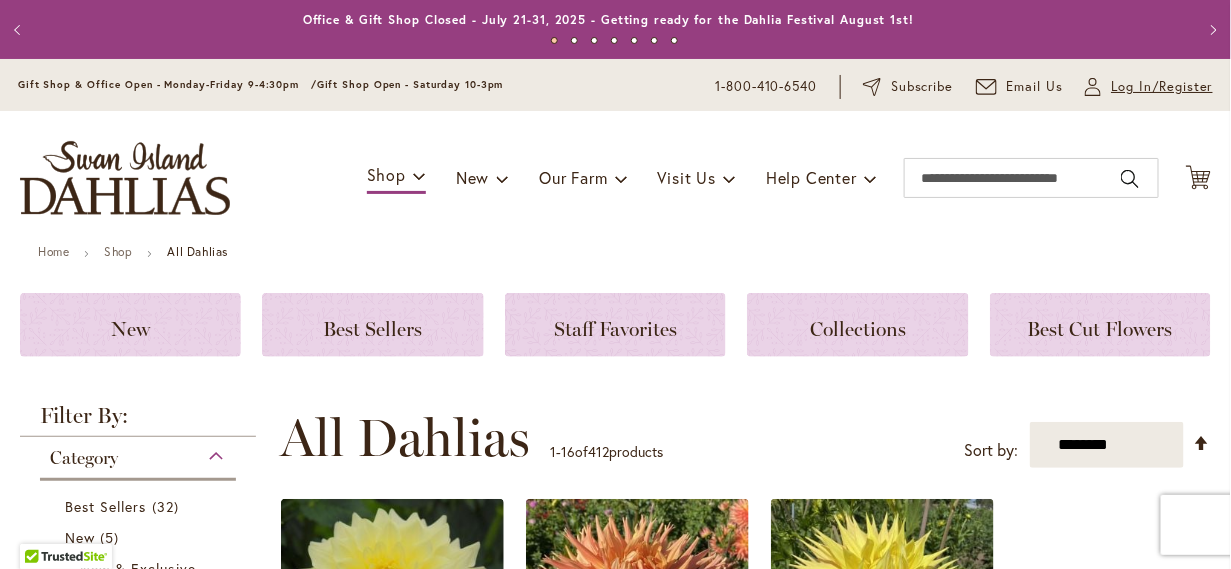 type on "**********" 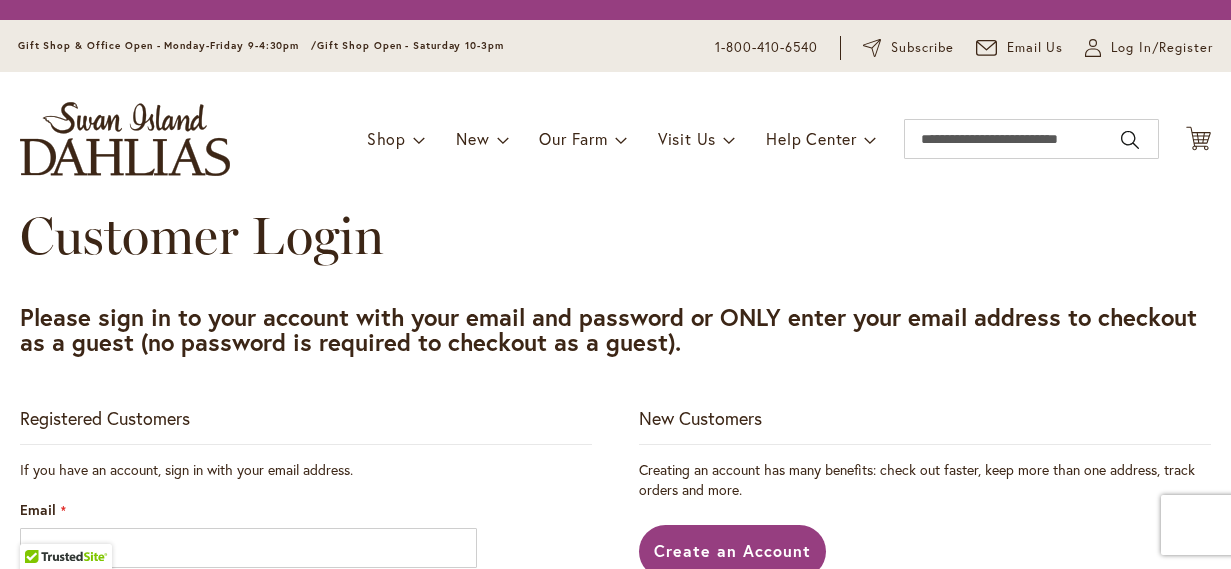 scroll, scrollTop: 0, scrollLeft: 0, axis: both 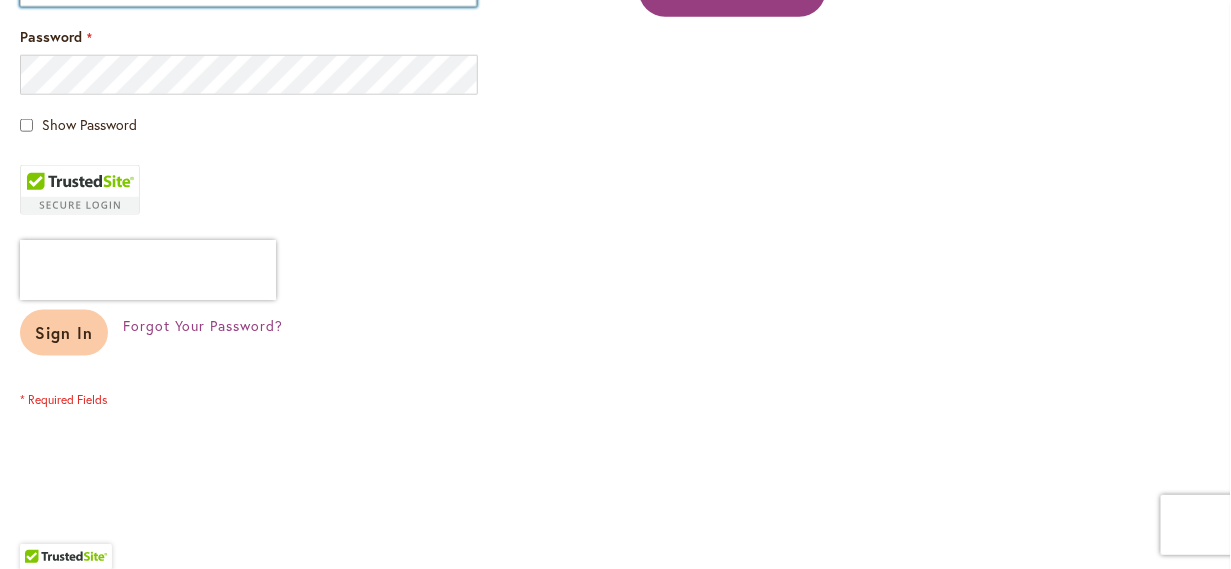 type on "**********" 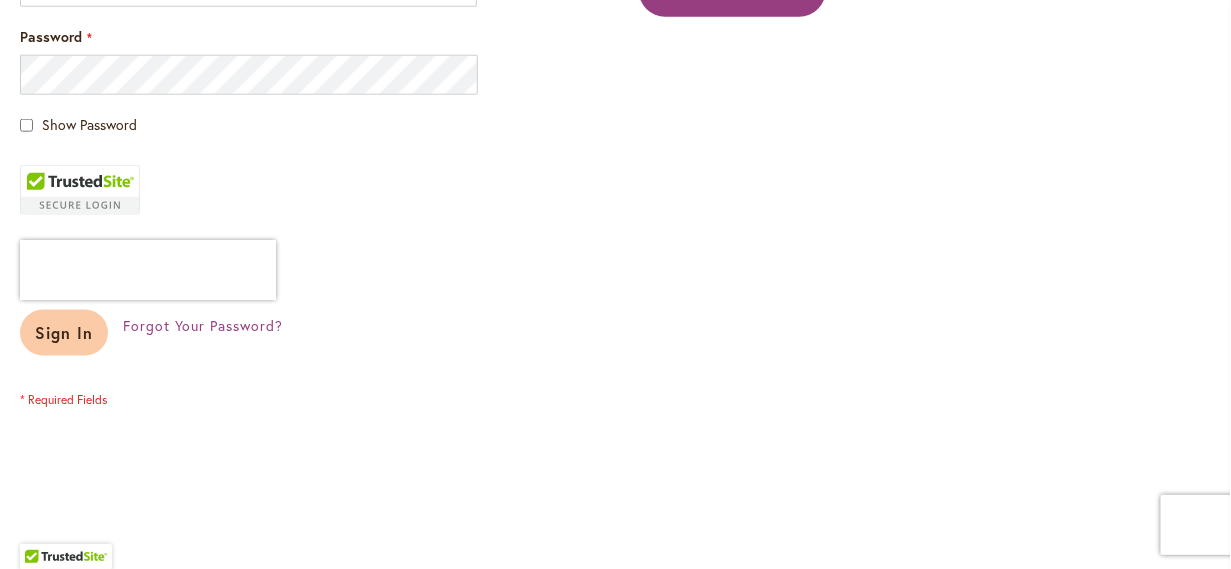 type on "**********" 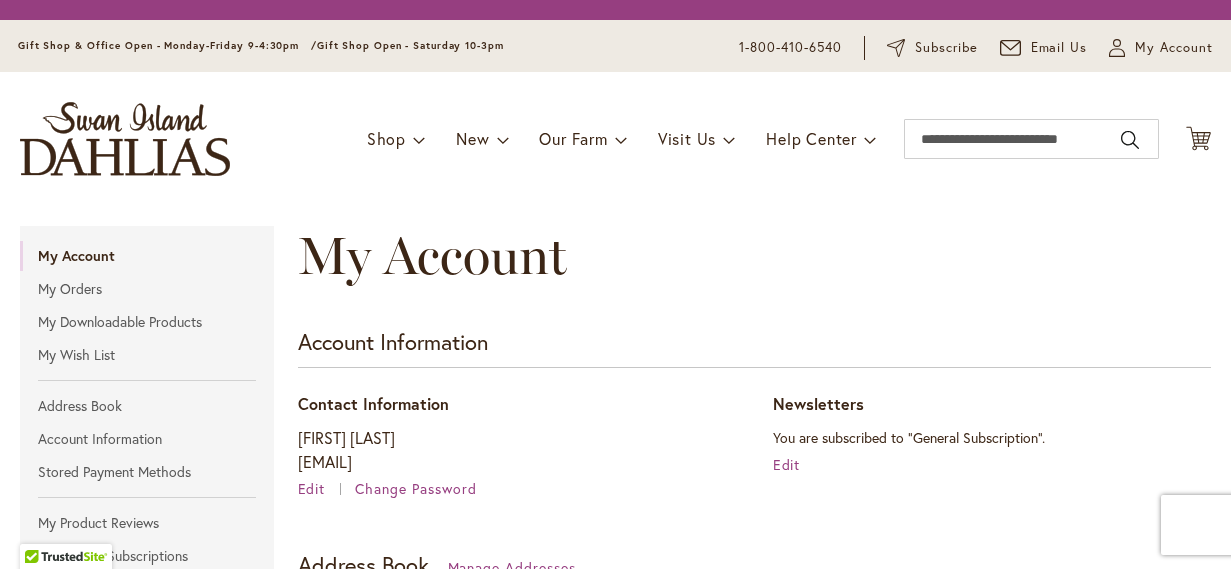 scroll, scrollTop: 0, scrollLeft: 0, axis: both 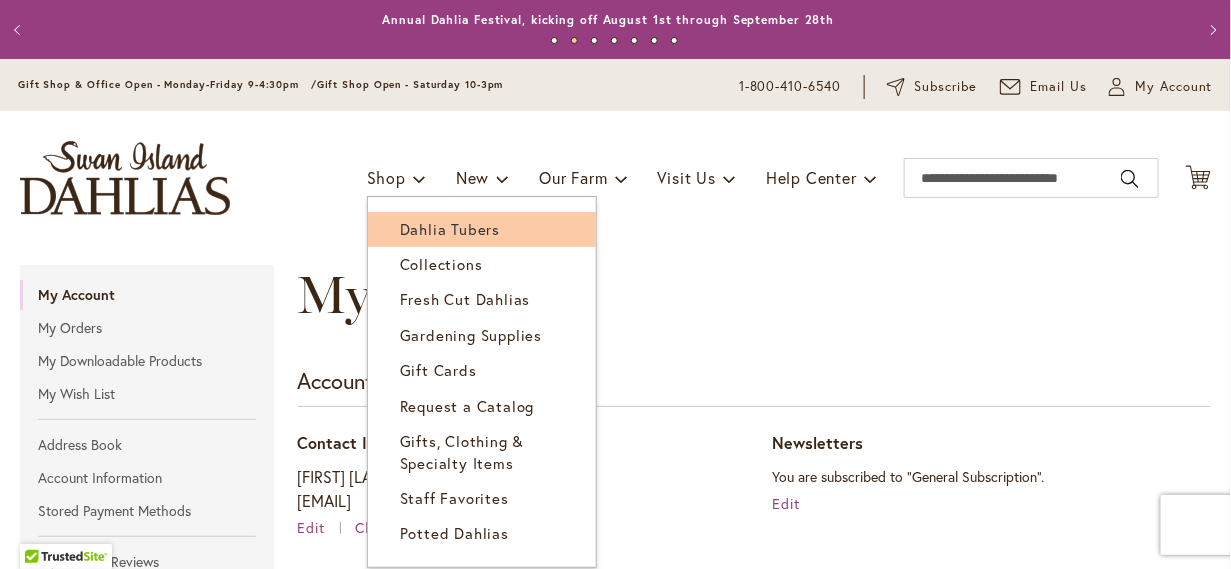 type on "**********" 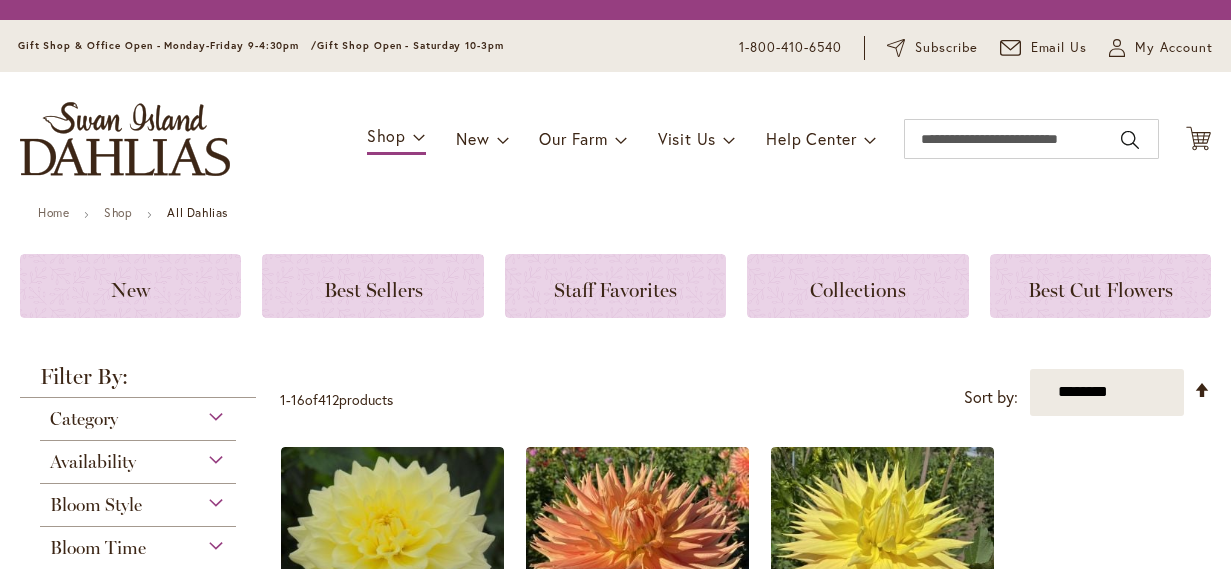 scroll, scrollTop: 0, scrollLeft: 0, axis: both 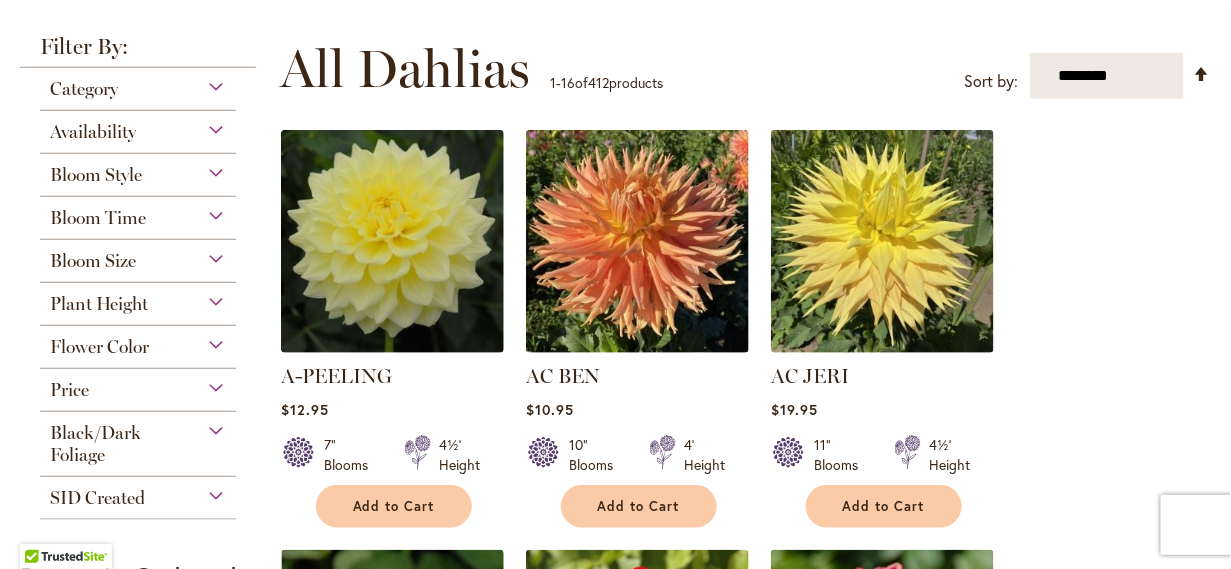 type on "**********" 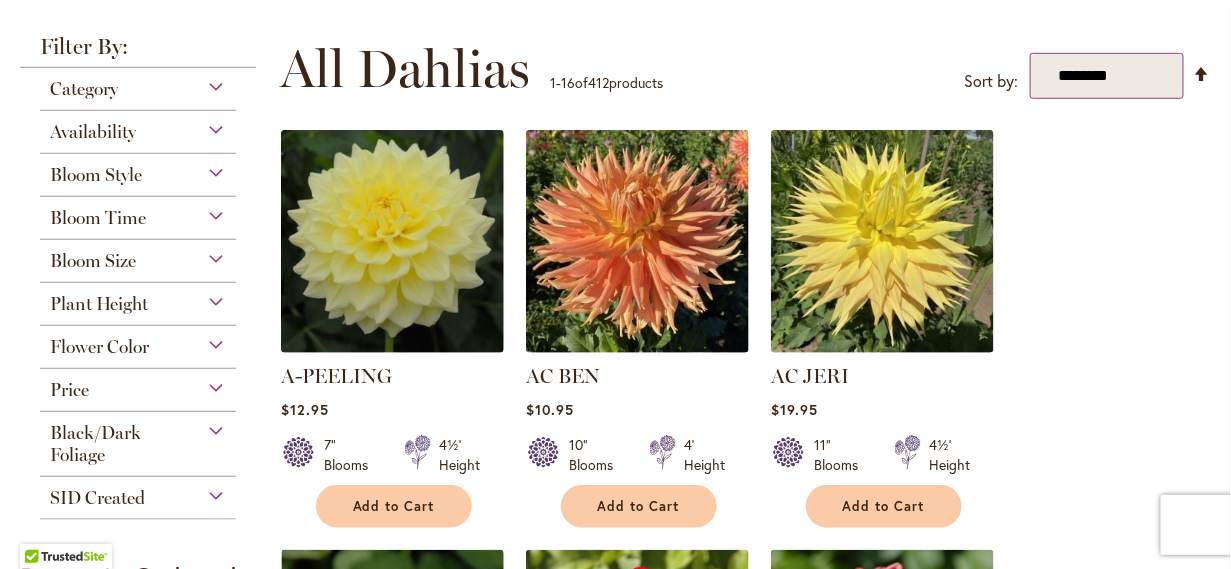 click on "**********" at bounding box center [1107, 76] 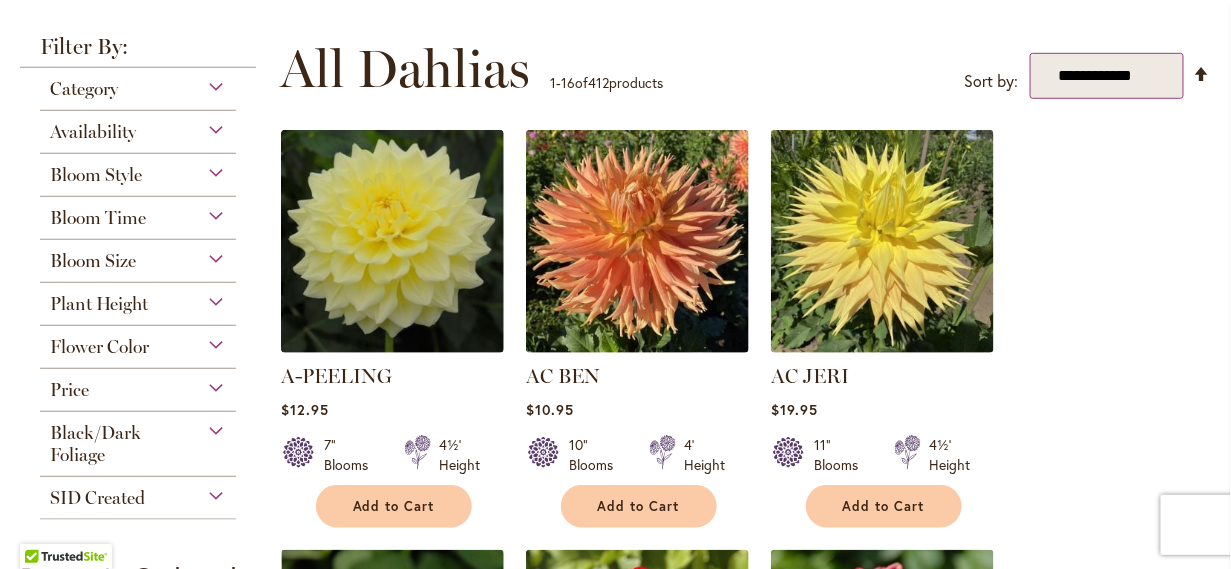 click on "**********" at bounding box center [1107, 76] 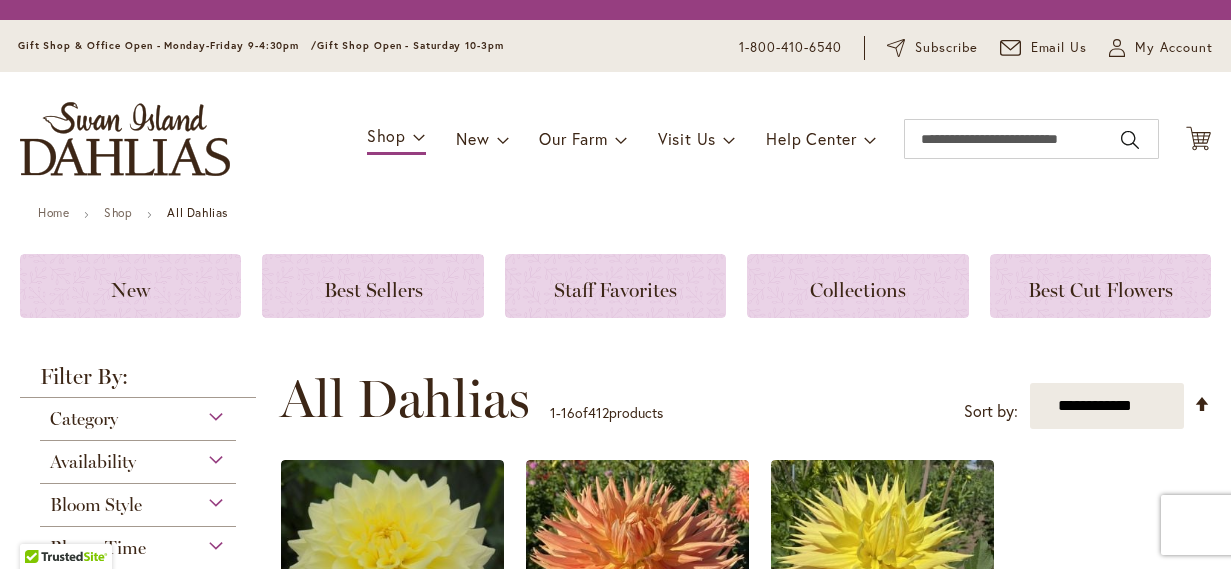 scroll, scrollTop: 0, scrollLeft: 0, axis: both 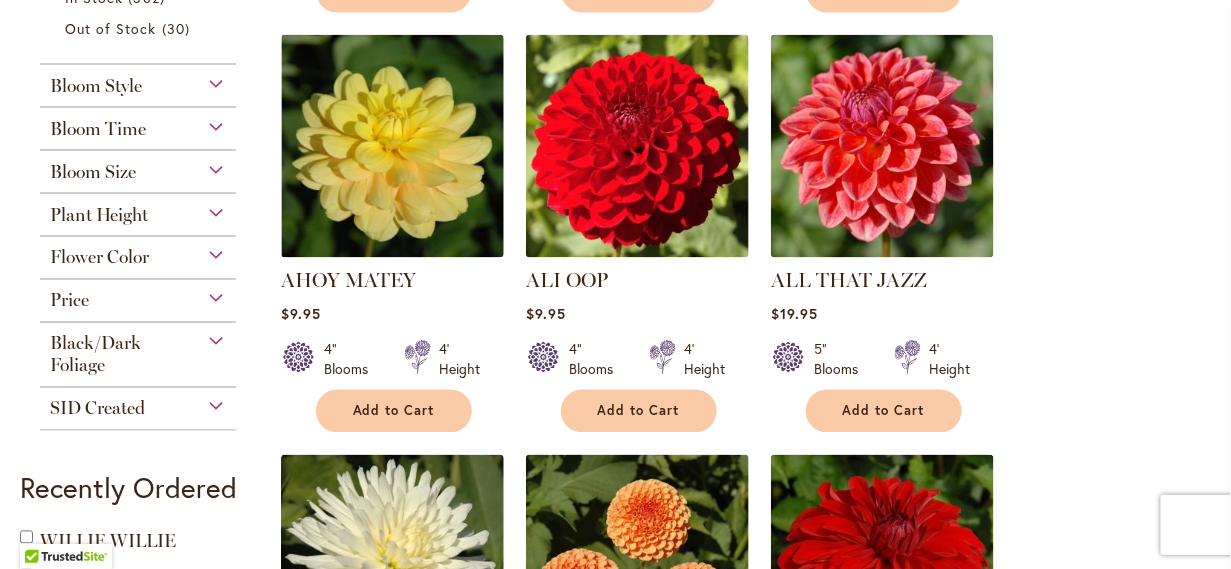 type on "**********" 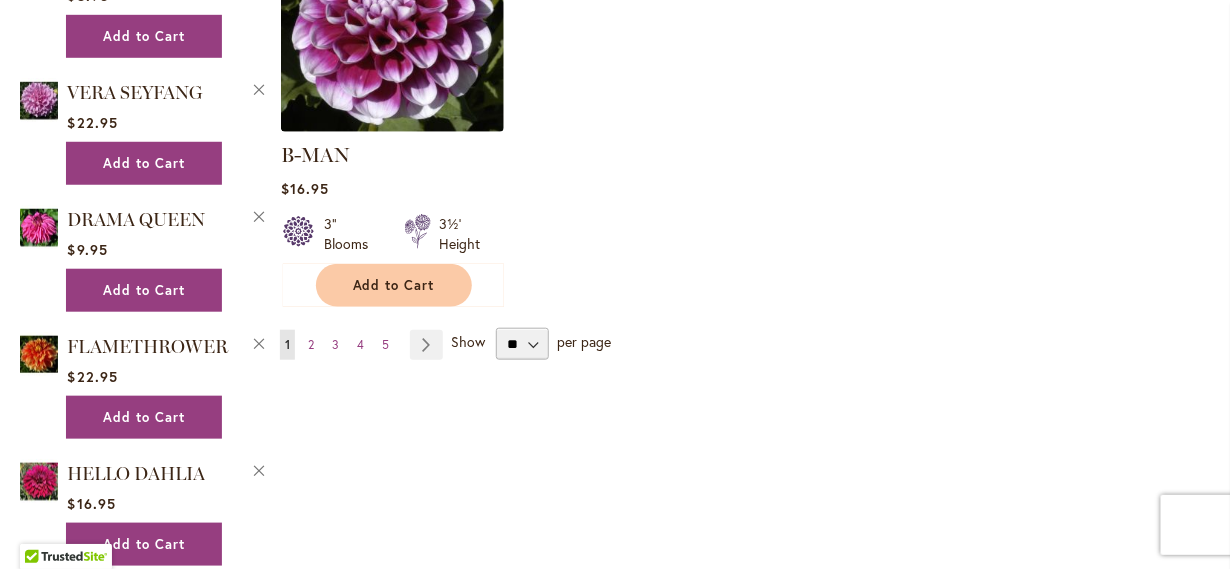 scroll, scrollTop: 2713, scrollLeft: 0, axis: vertical 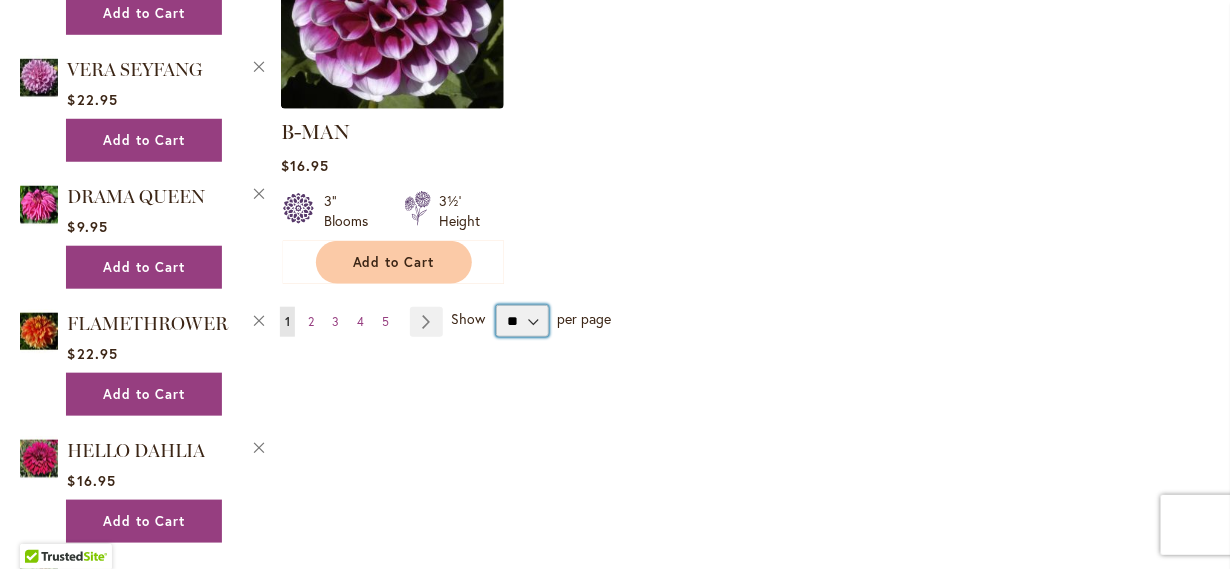 click on "**
**
**
**" at bounding box center (522, 321) 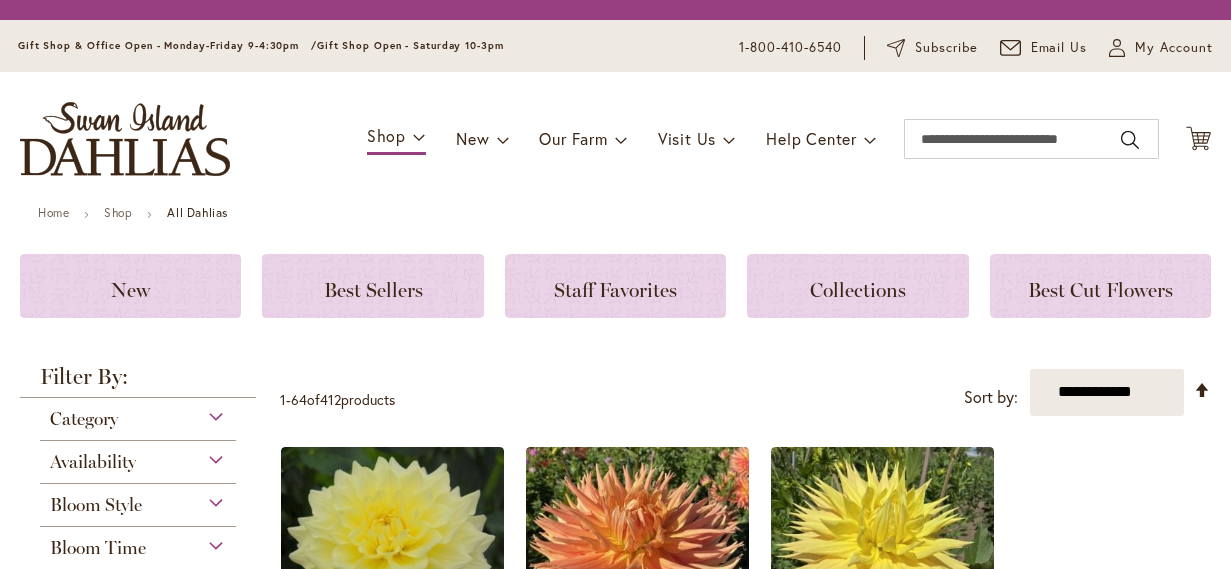 scroll, scrollTop: 0, scrollLeft: 0, axis: both 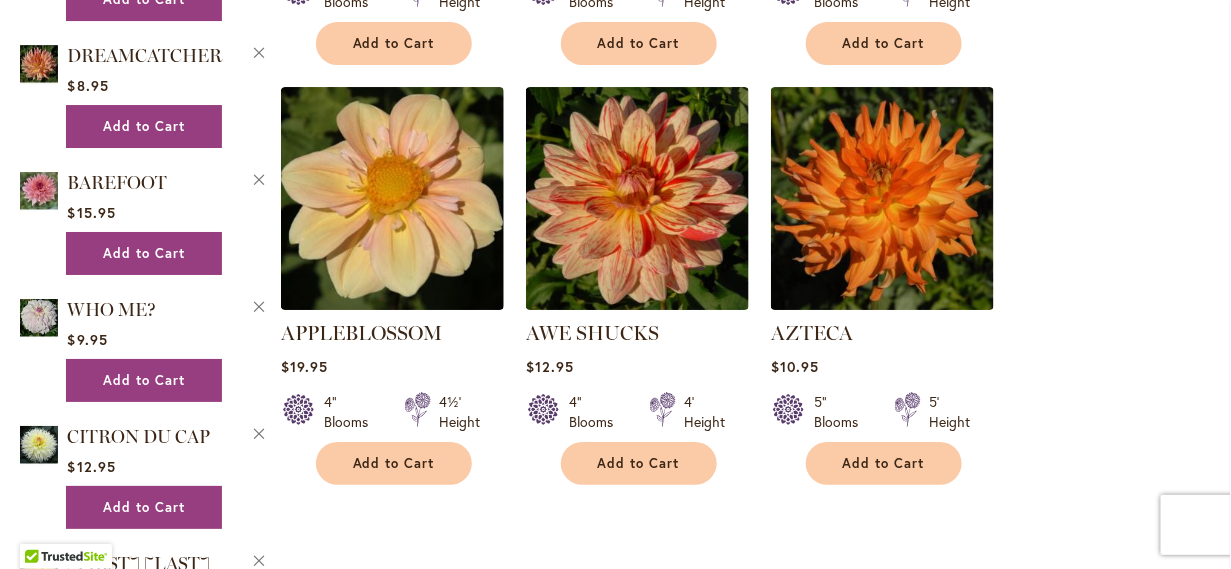 type on "**********" 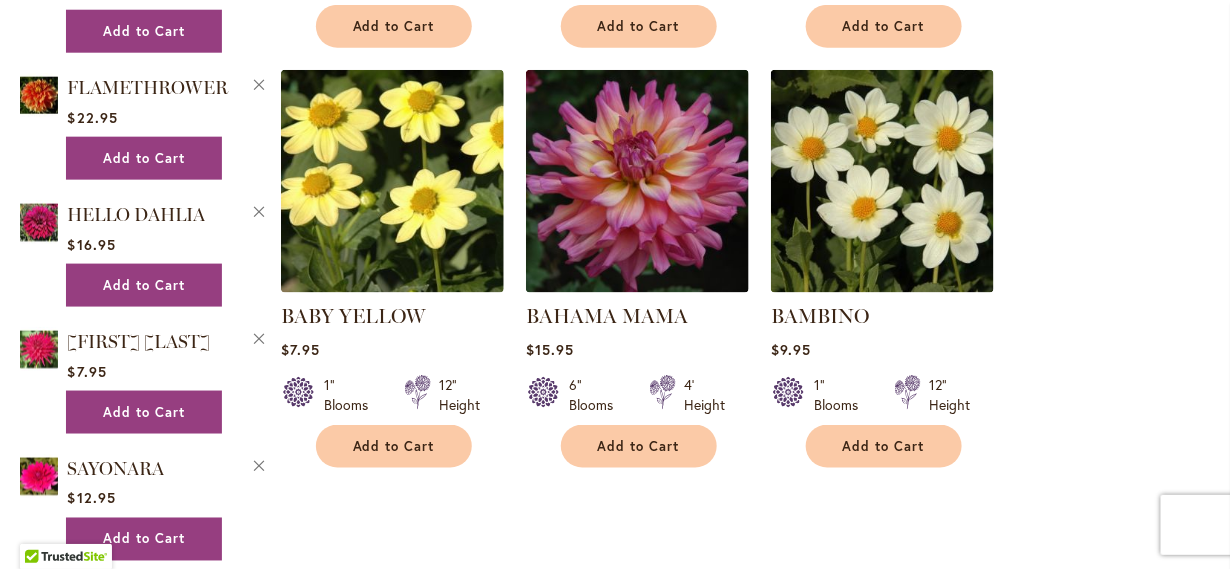 scroll, scrollTop: 2964, scrollLeft: 0, axis: vertical 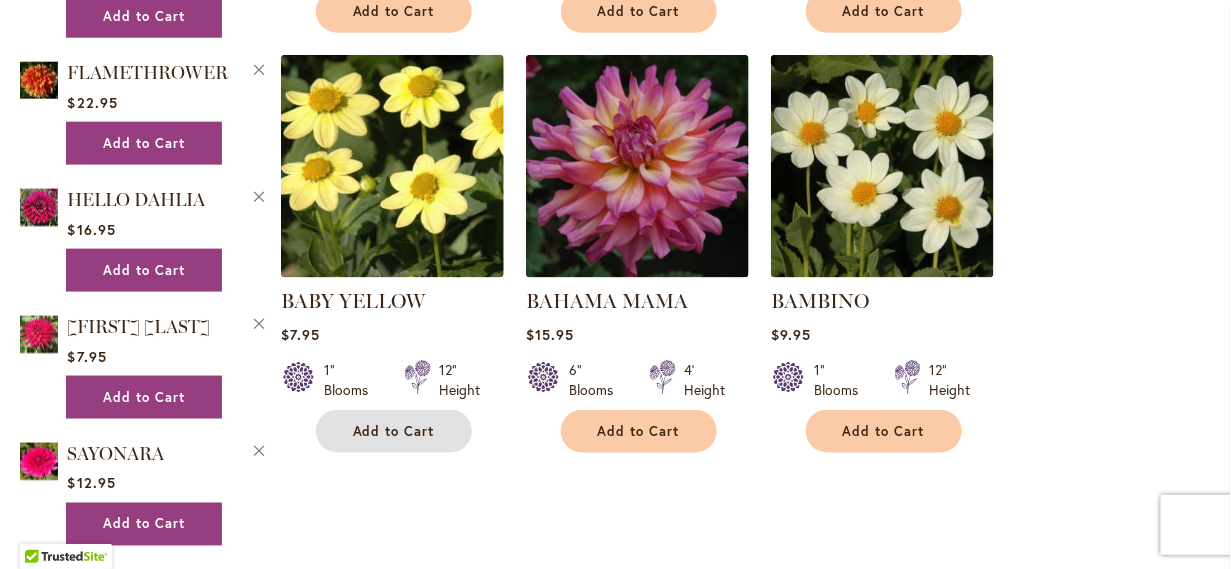 drag, startPoint x: 396, startPoint y: 444, endPoint x: 1224, endPoint y: 347, distance: 833.6624 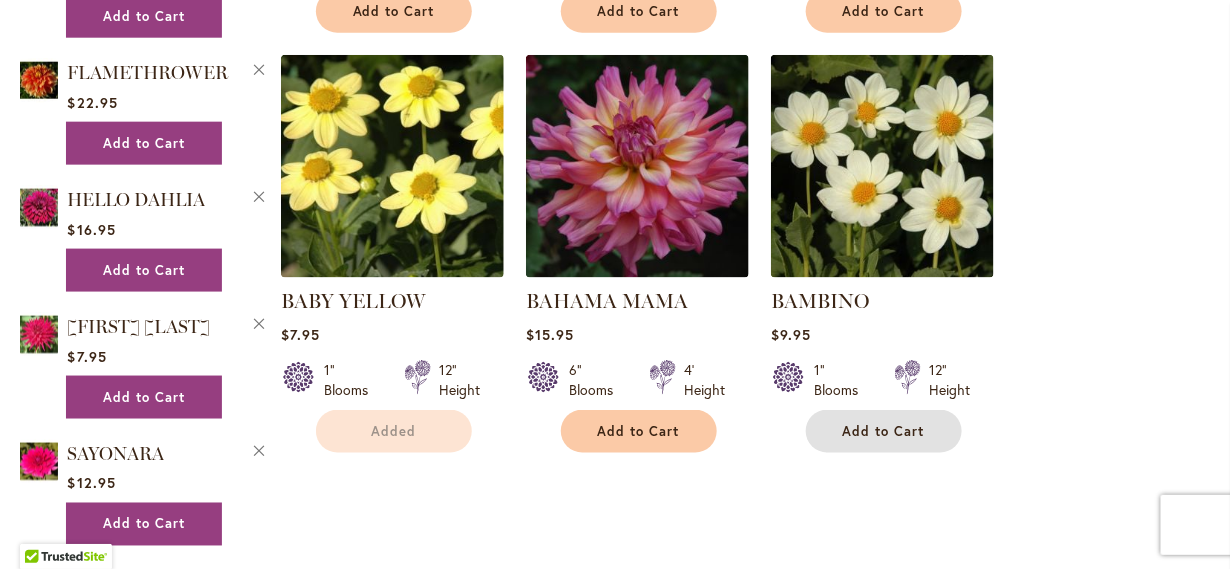 click on "Add to Cart" at bounding box center [884, 431] 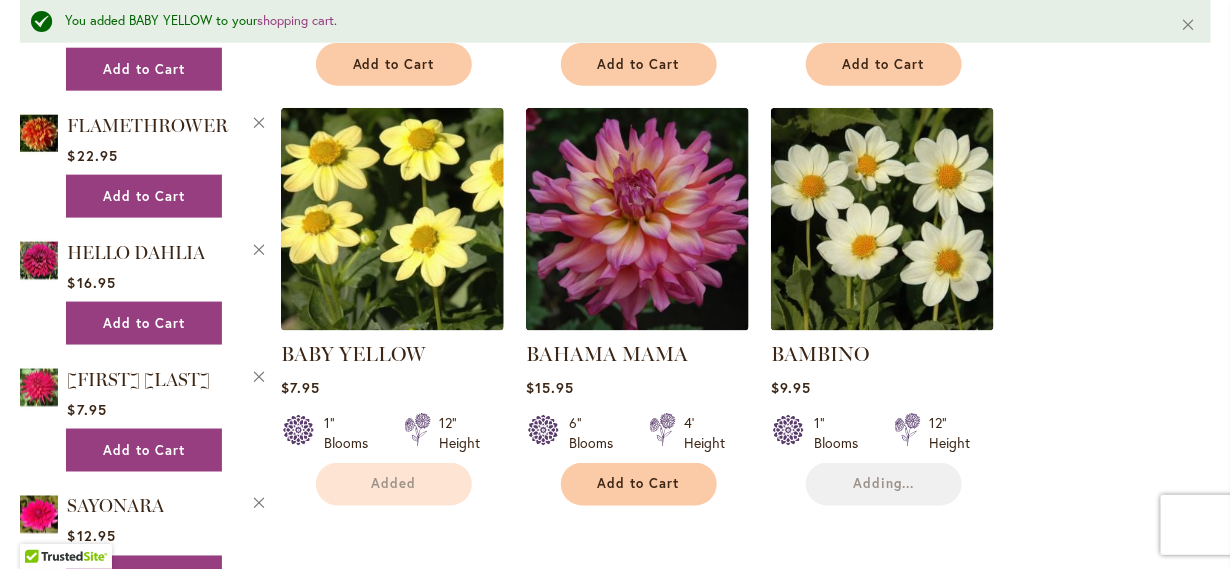 scroll, scrollTop: 3017, scrollLeft: 0, axis: vertical 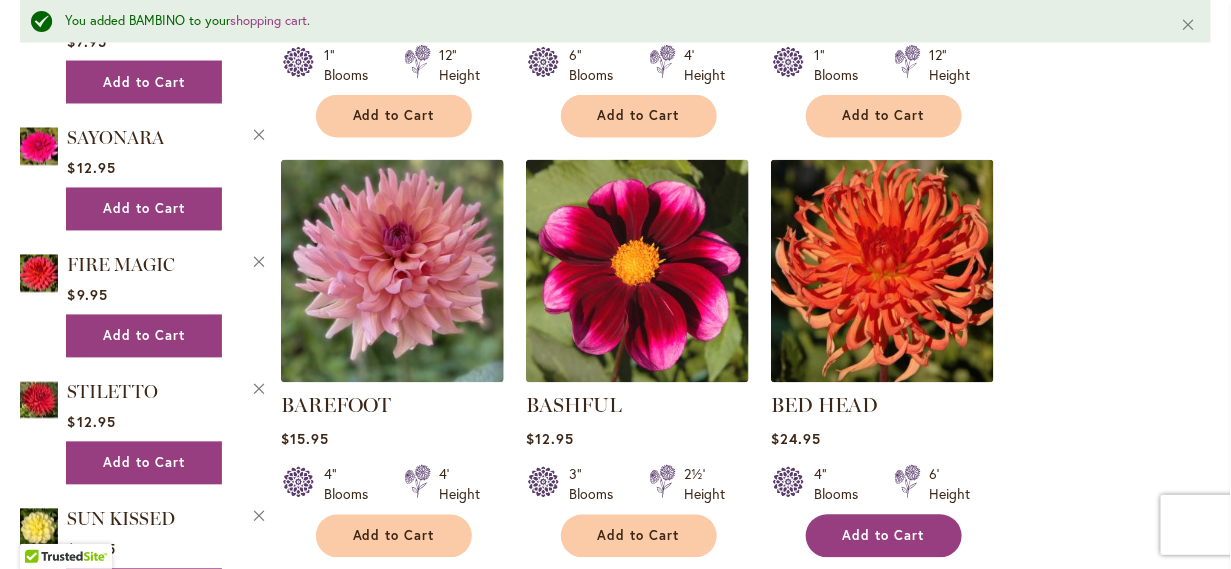 click on "Add to Cart" at bounding box center (884, 536) 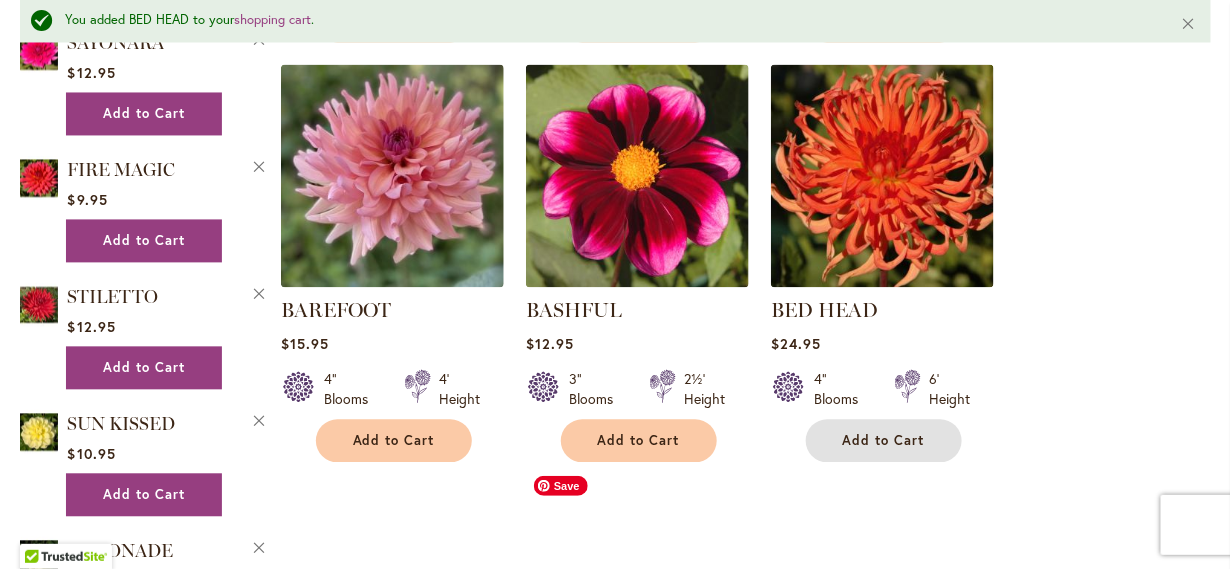 scroll, scrollTop: 3443, scrollLeft: 0, axis: vertical 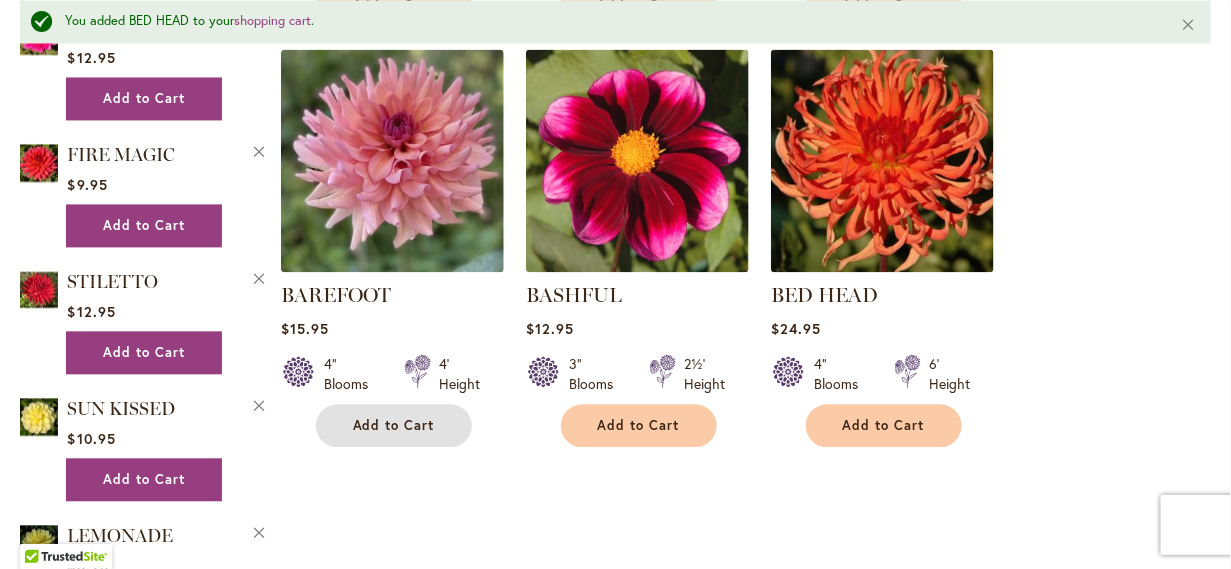 drag, startPoint x: 400, startPoint y: 420, endPoint x: 1230, endPoint y: 327, distance: 835.194 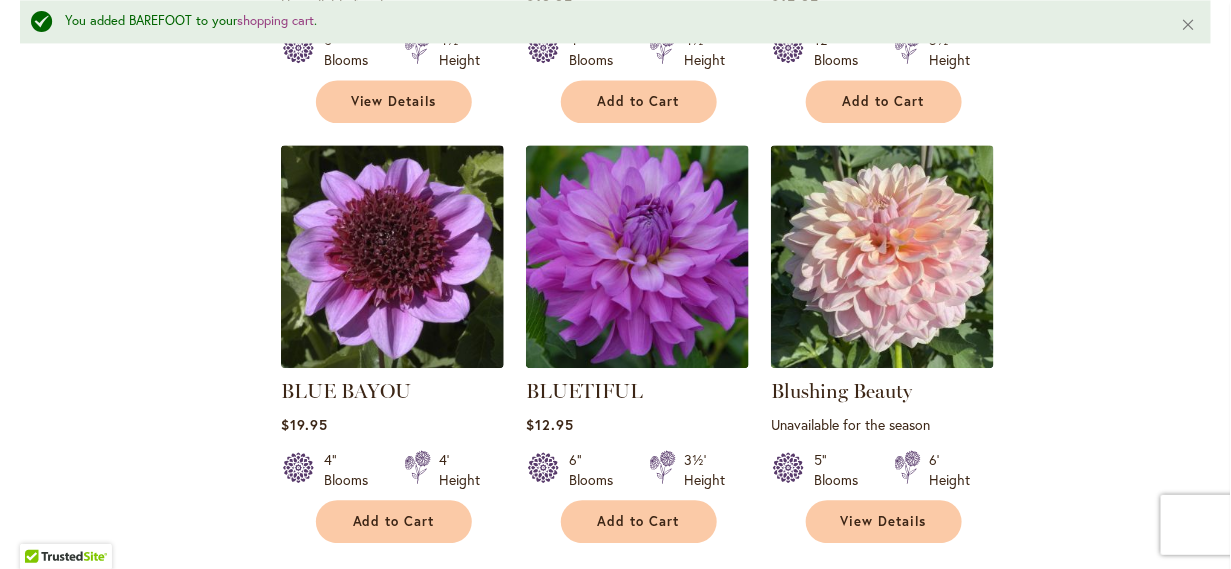 scroll, scrollTop: 5899, scrollLeft: 0, axis: vertical 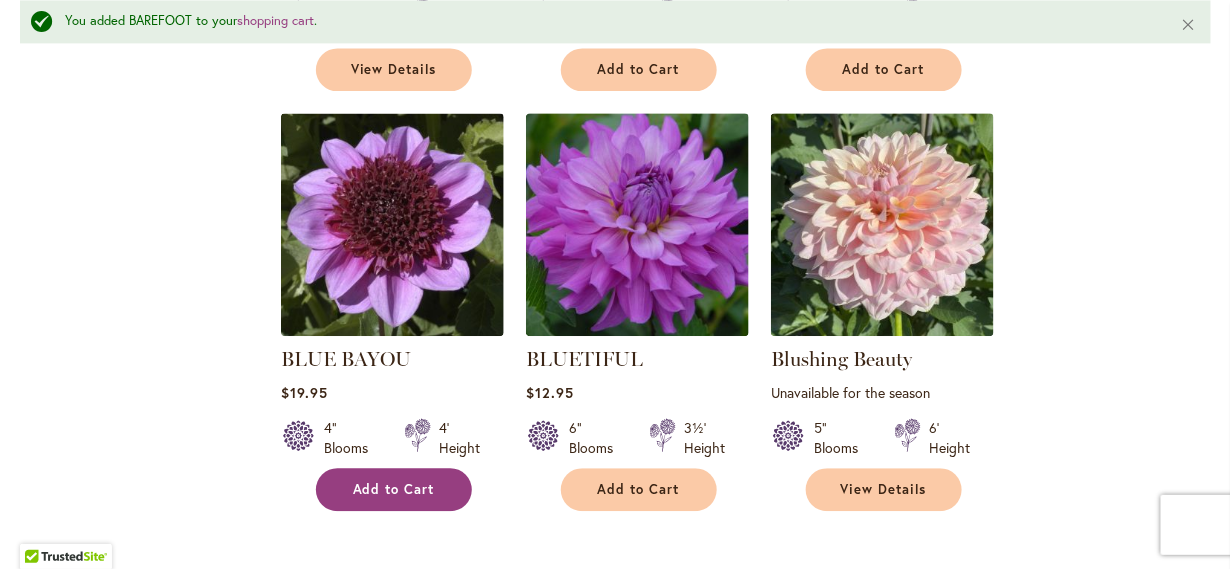 click on "Add to Cart" at bounding box center (394, 489) 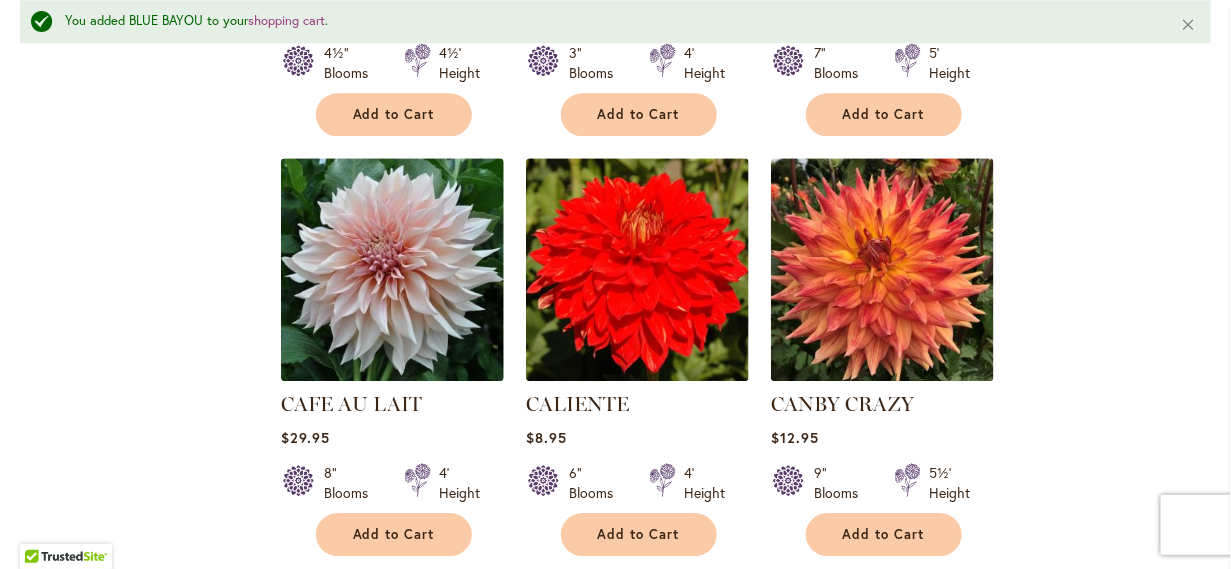 scroll, scrollTop: 8480, scrollLeft: 0, axis: vertical 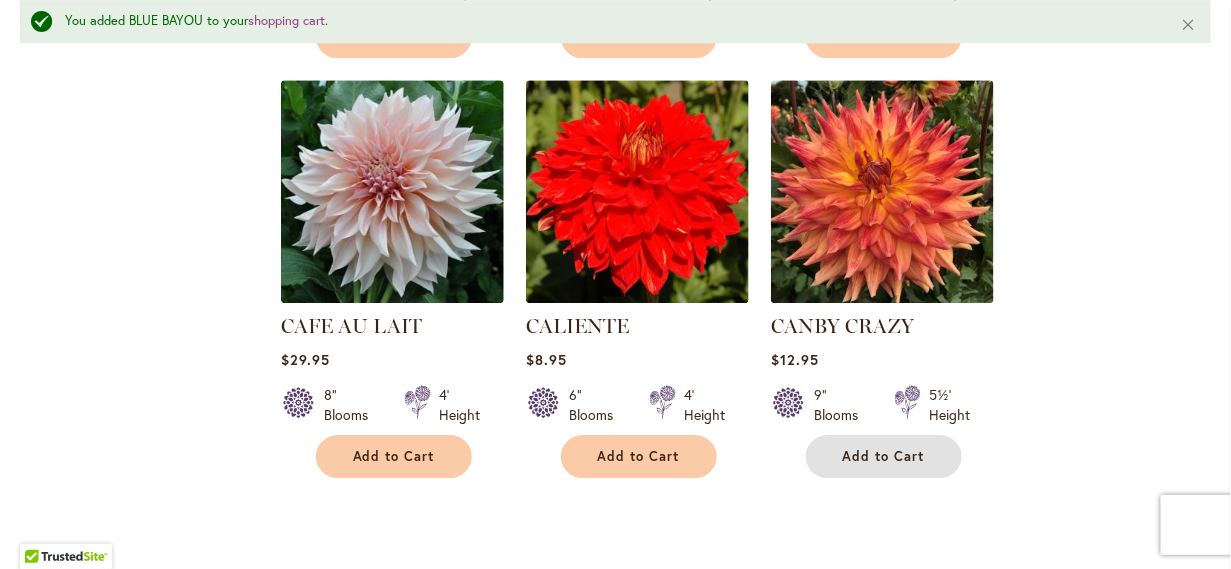 click on "Add to Cart" at bounding box center [884, 456] 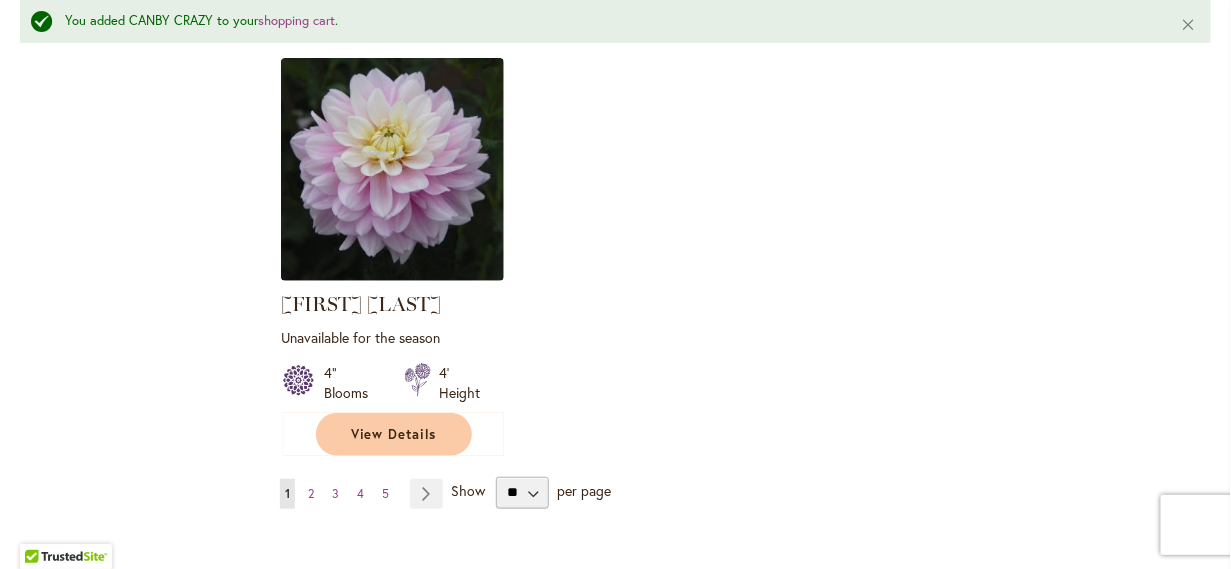 scroll, scrollTop: 9466, scrollLeft: 0, axis: vertical 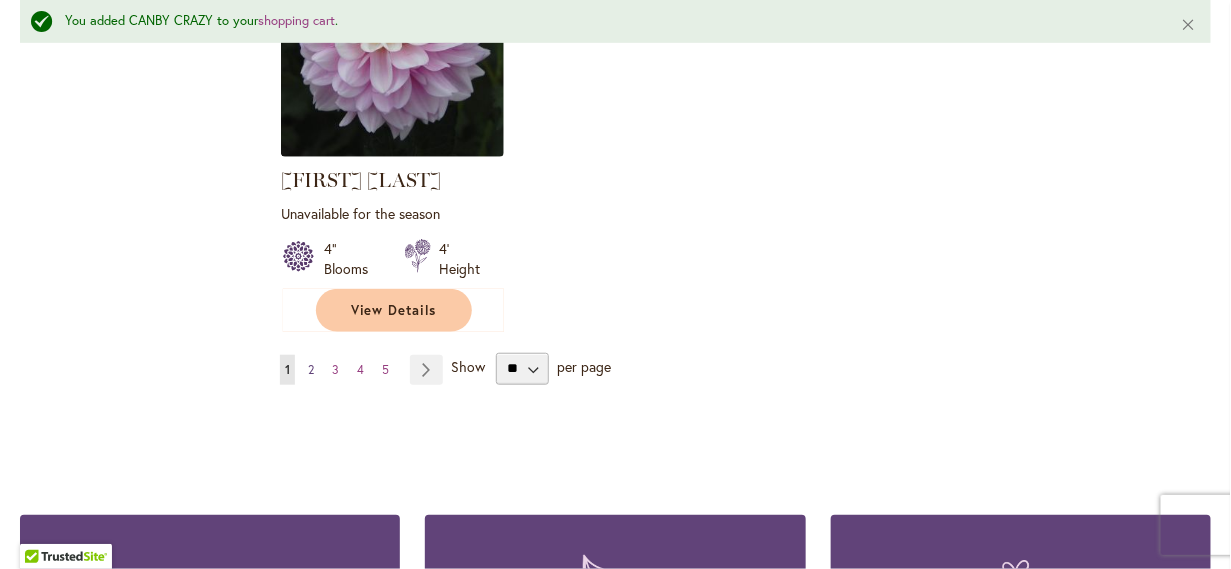 click on "2" at bounding box center [311, 369] 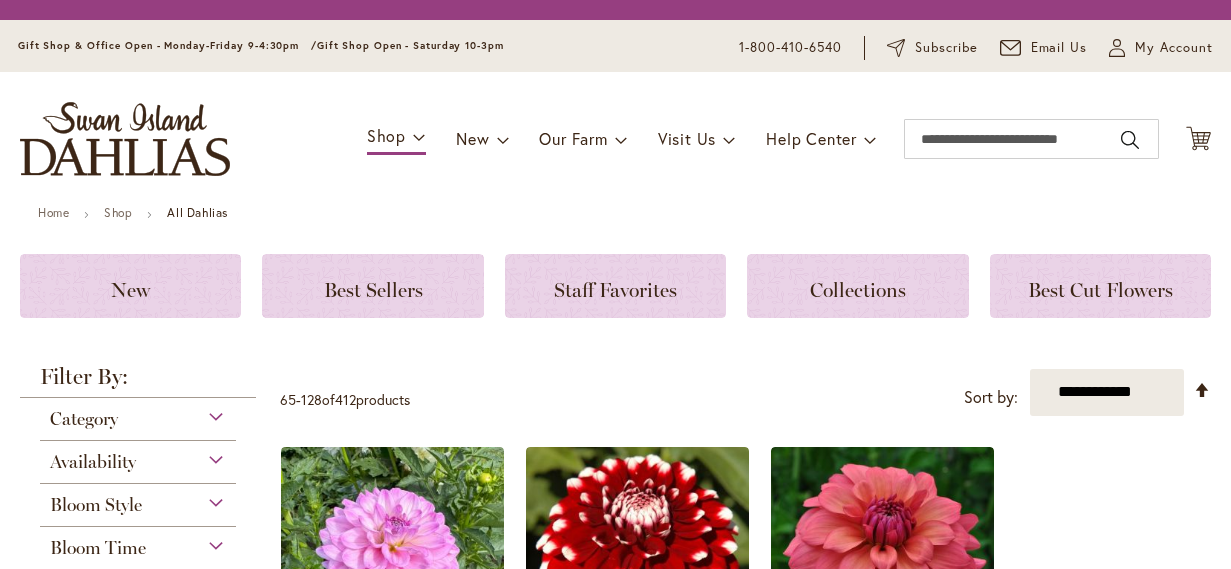 scroll, scrollTop: 0, scrollLeft: 0, axis: both 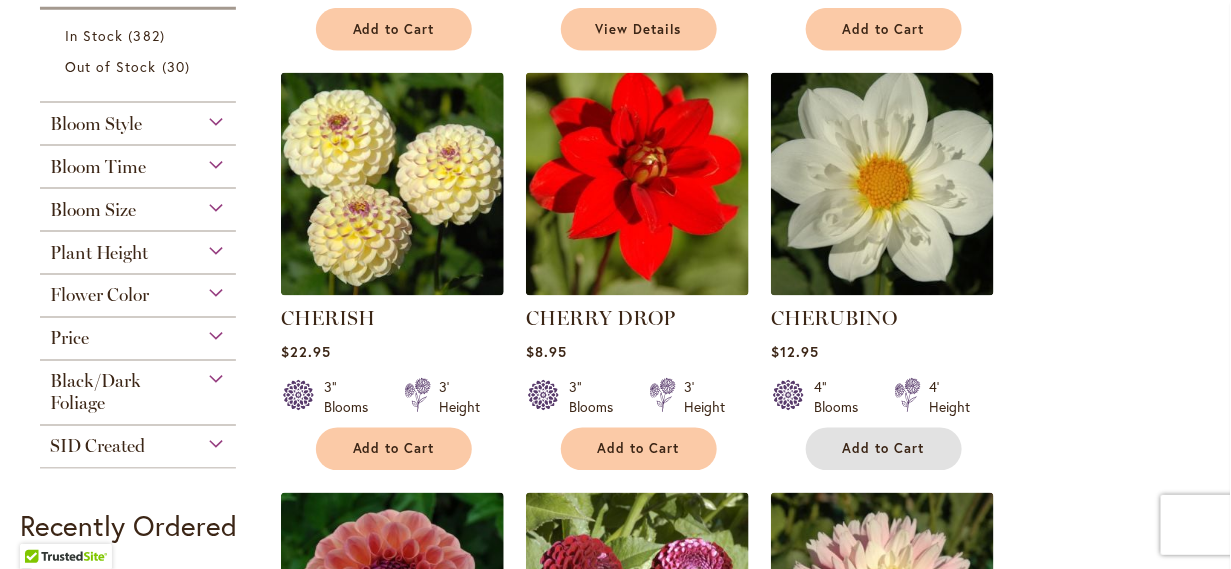 click on "Add to Cart" at bounding box center [884, 449] 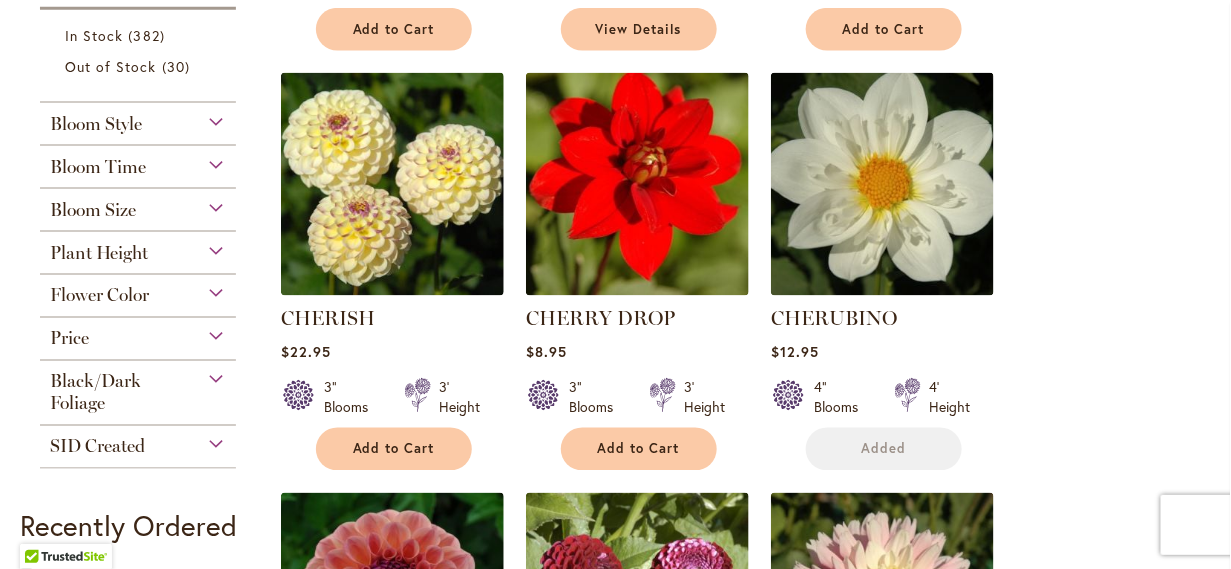 scroll, scrollTop: 1179, scrollLeft: 0, axis: vertical 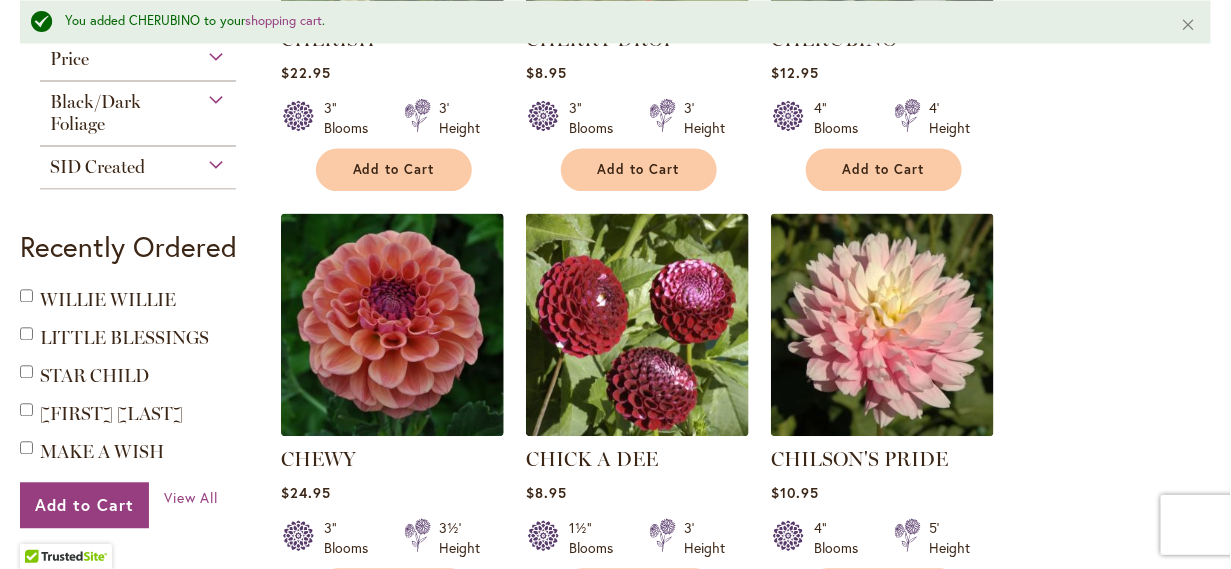 type 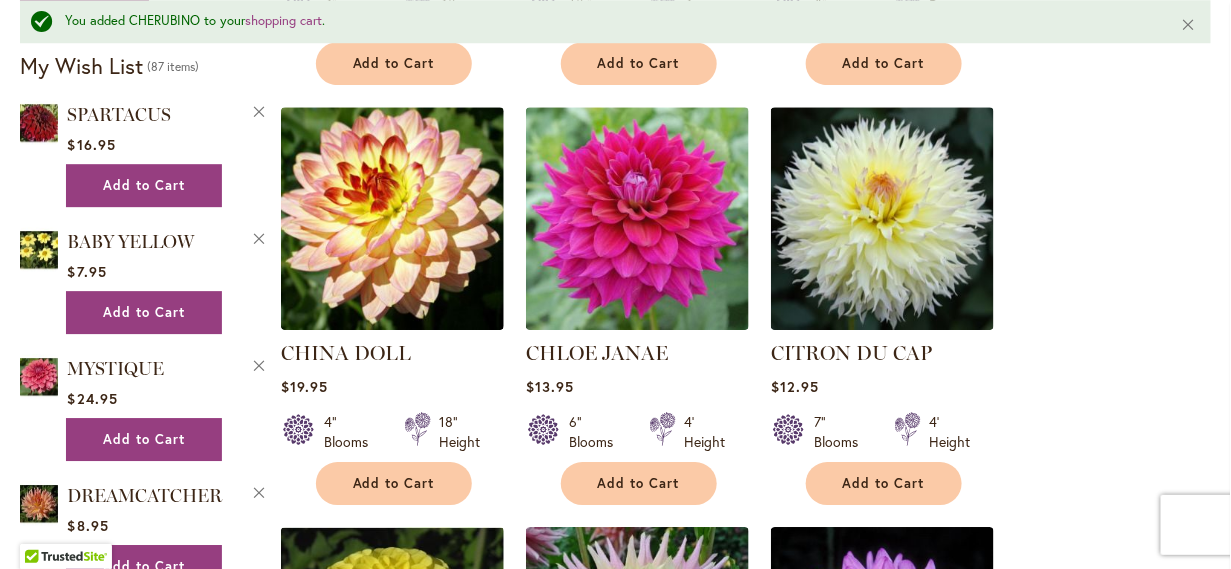 scroll, scrollTop: 1721, scrollLeft: 0, axis: vertical 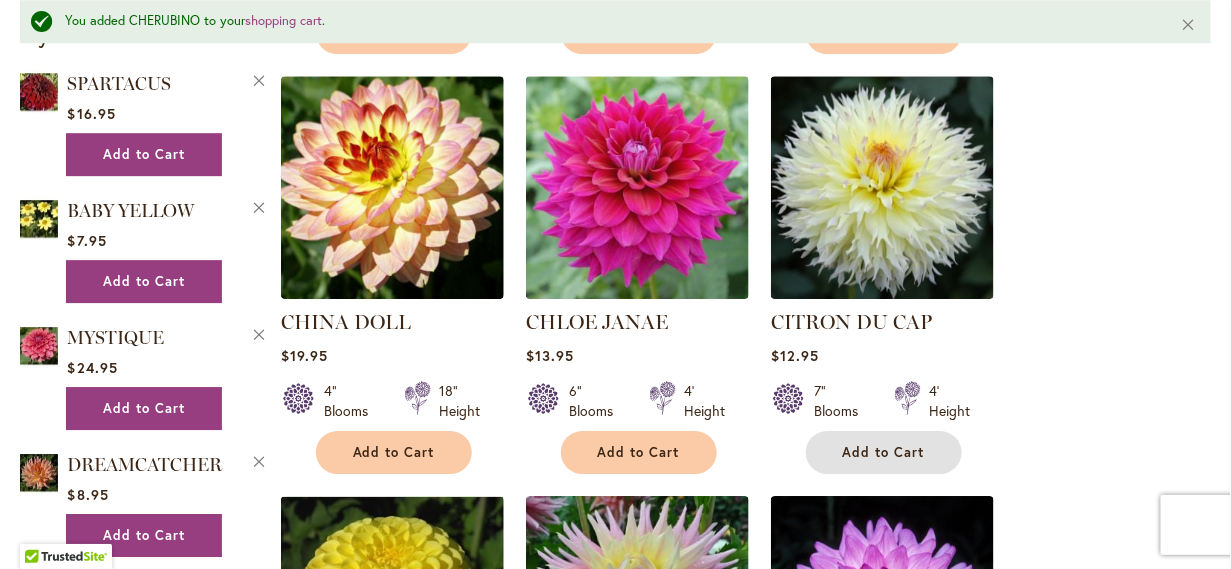 click on "Add to Cart" at bounding box center [884, 452] 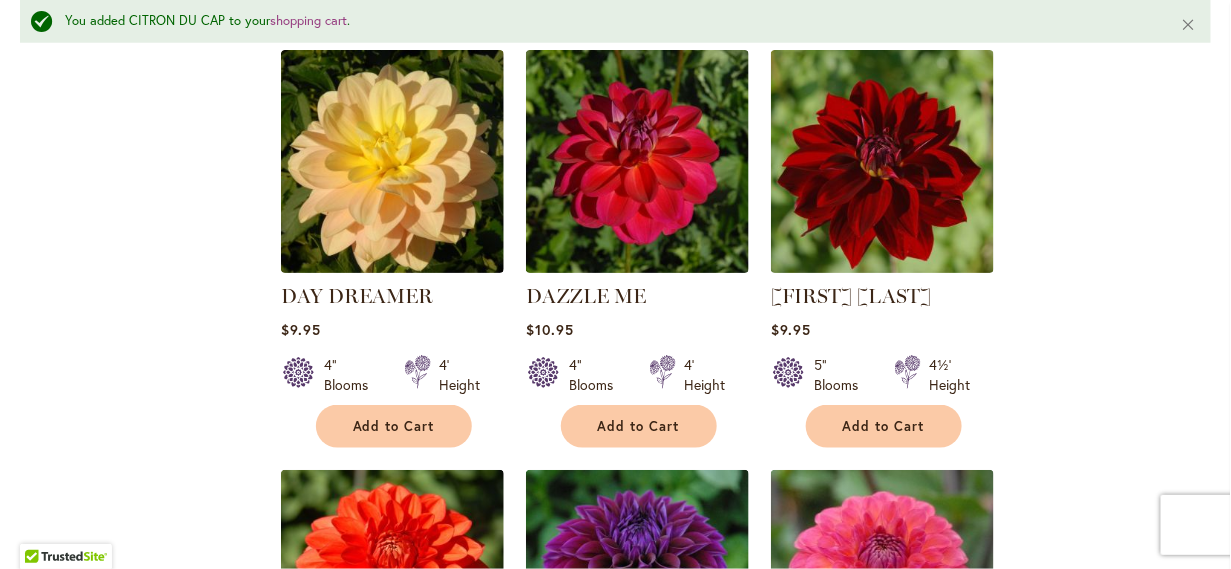 scroll, scrollTop: 5201, scrollLeft: 0, axis: vertical 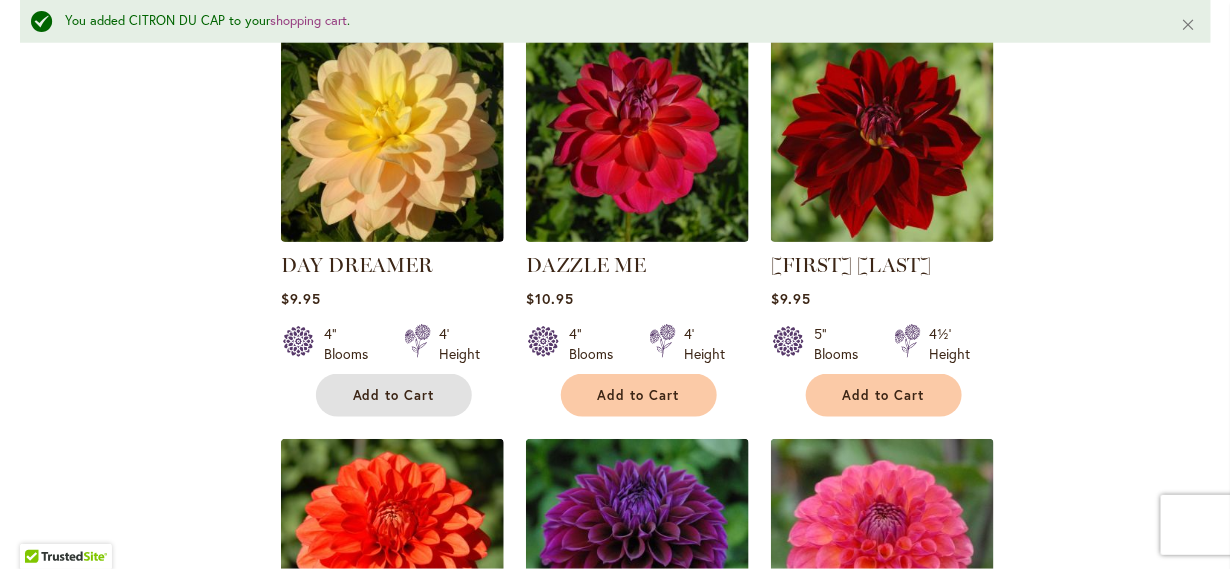 click on "Add to Cart" at bounding box center (394, 395) 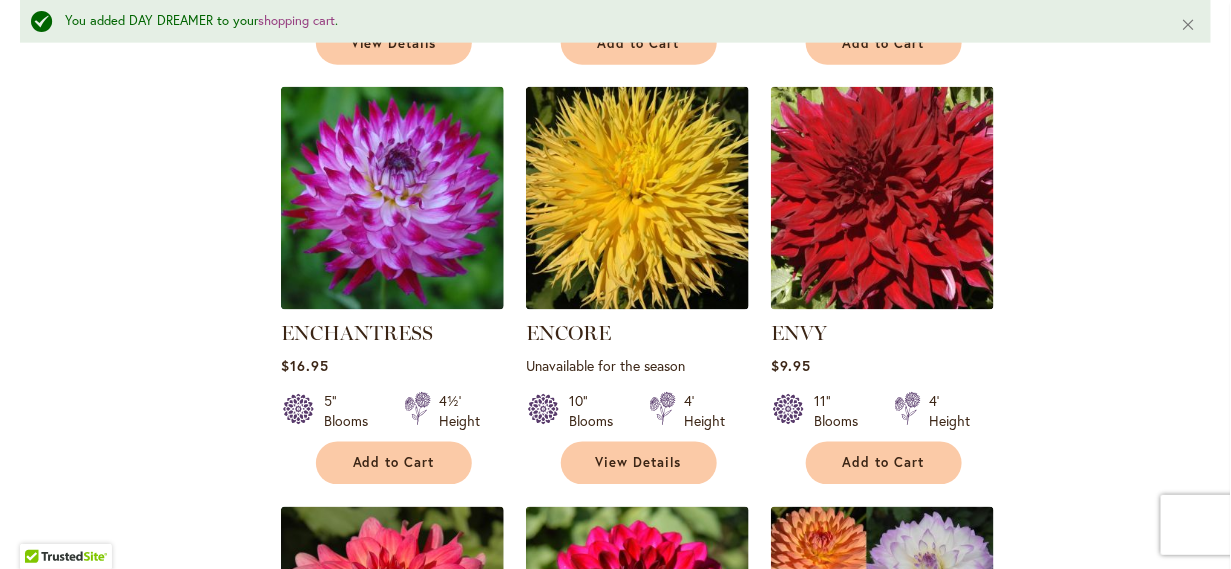 scroll, scrollTop: 7669, scrollLeft: 0, axis: vertical 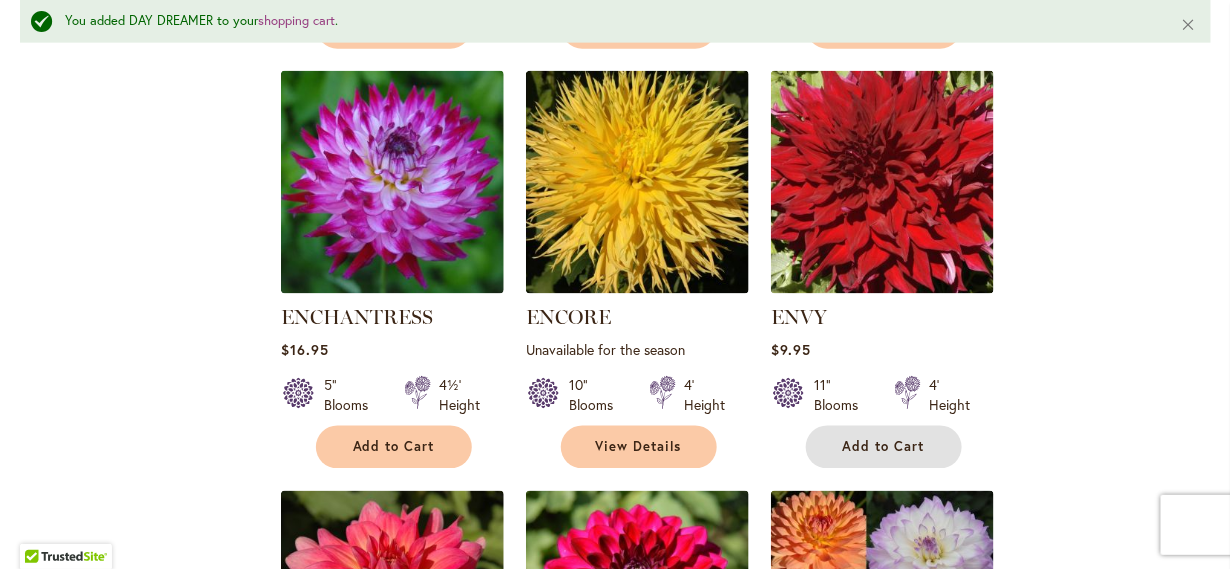 click on "Add to Cart" at bounding box center [884, 447] 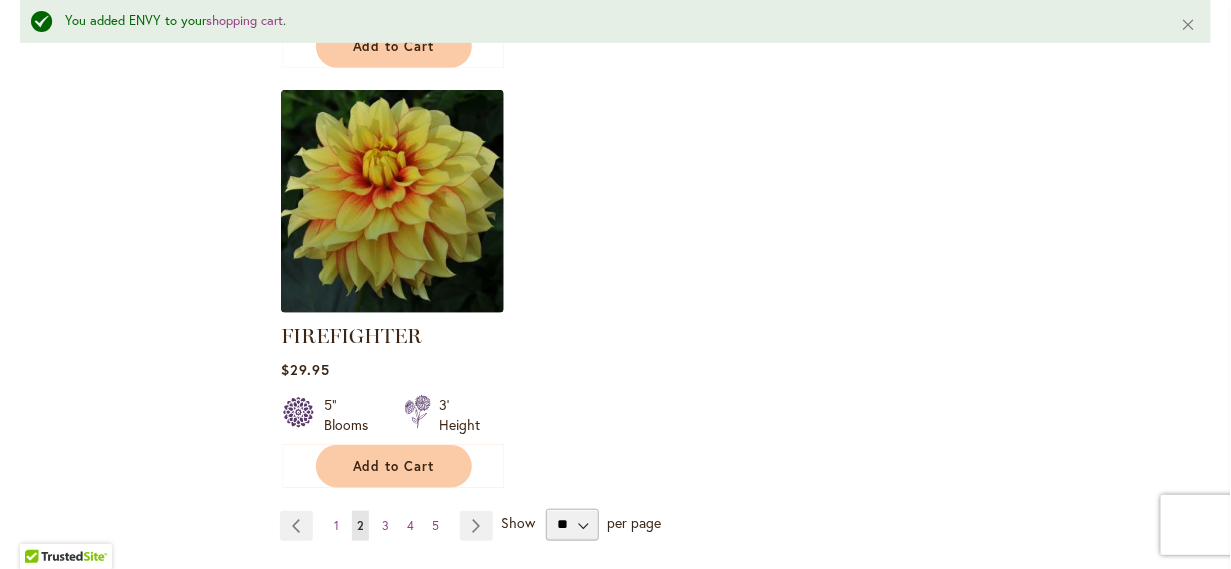 scroll, scrollTop: 9441, scrollLeft: 0, axis: vertical 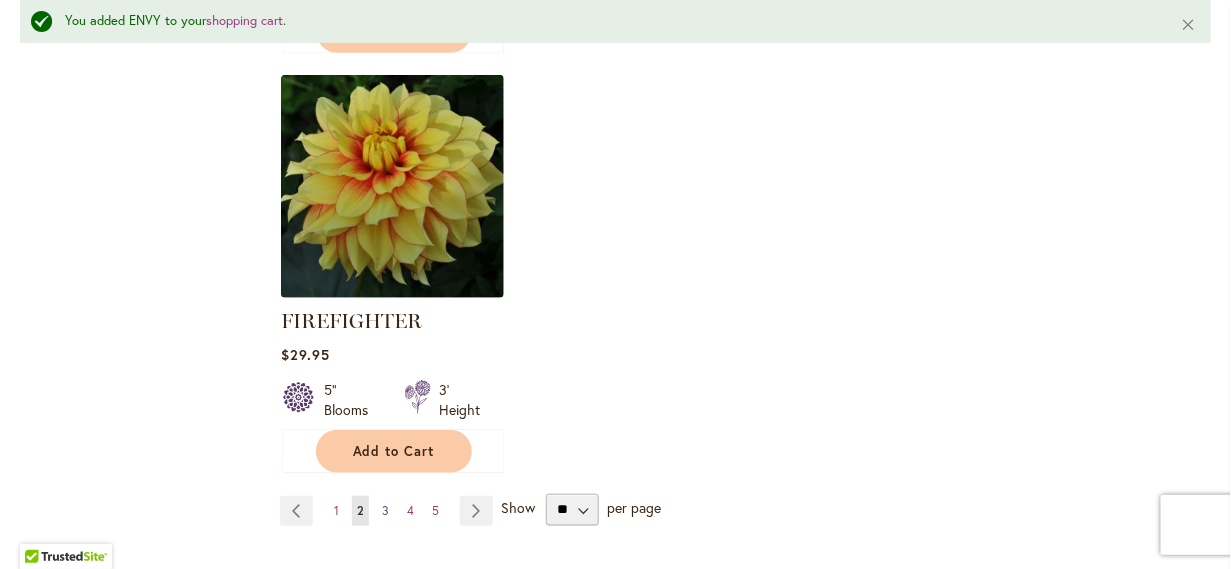 click on "3" at bounding box center (385, 510) 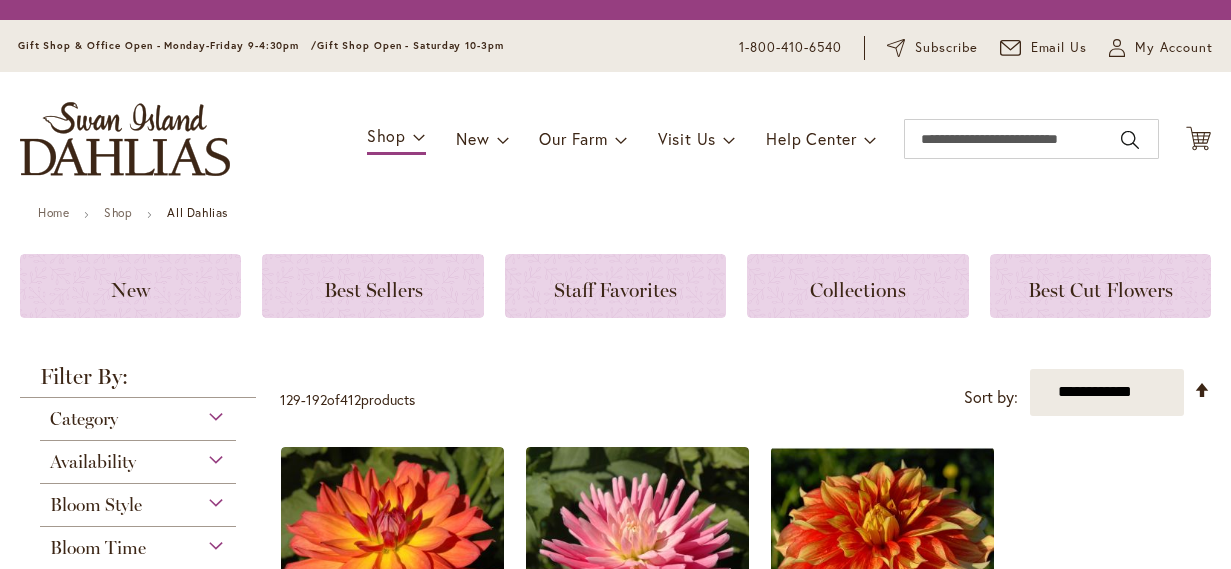 scroll, scrollTop: 0, scrollLeft: 0, axis: both 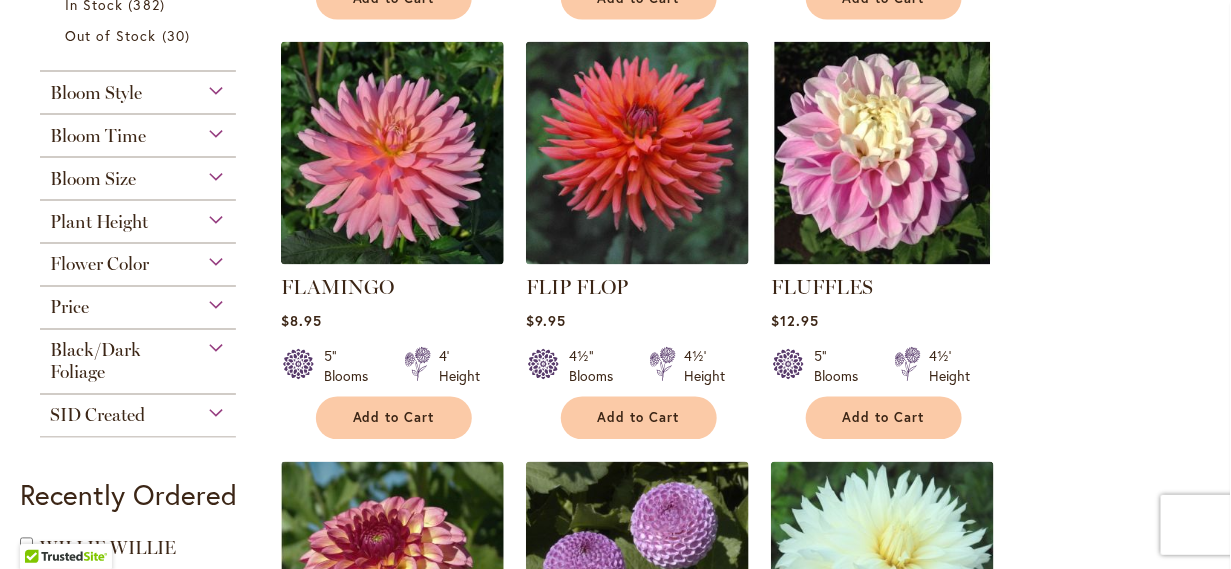 type on "**********" 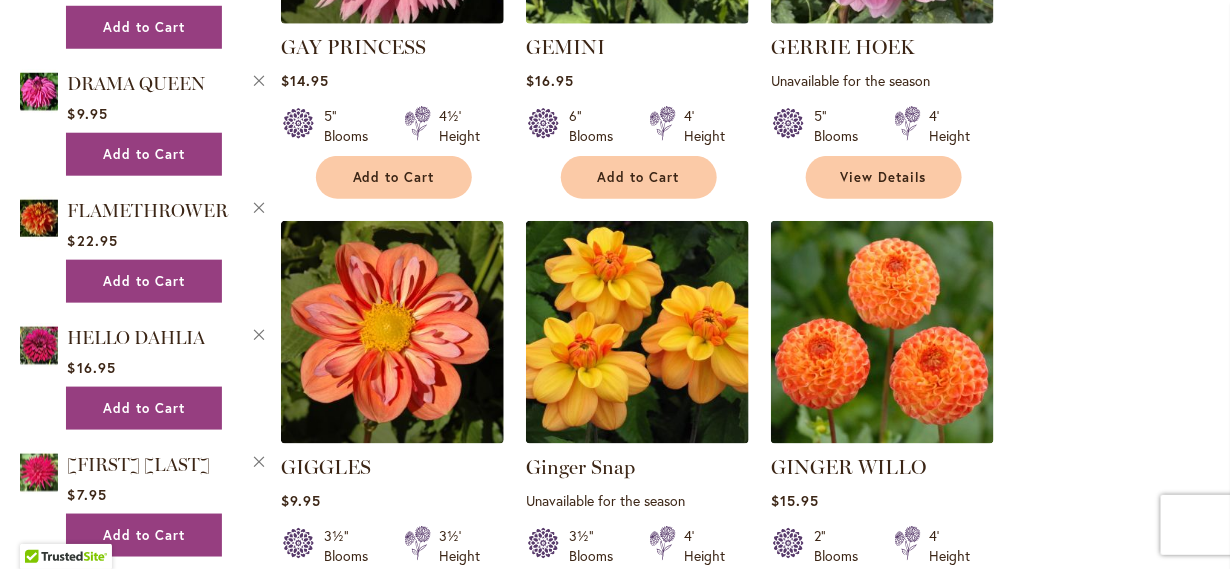 scroll, scrollTop: 3030, scrollLeft: 0, axis: vertical 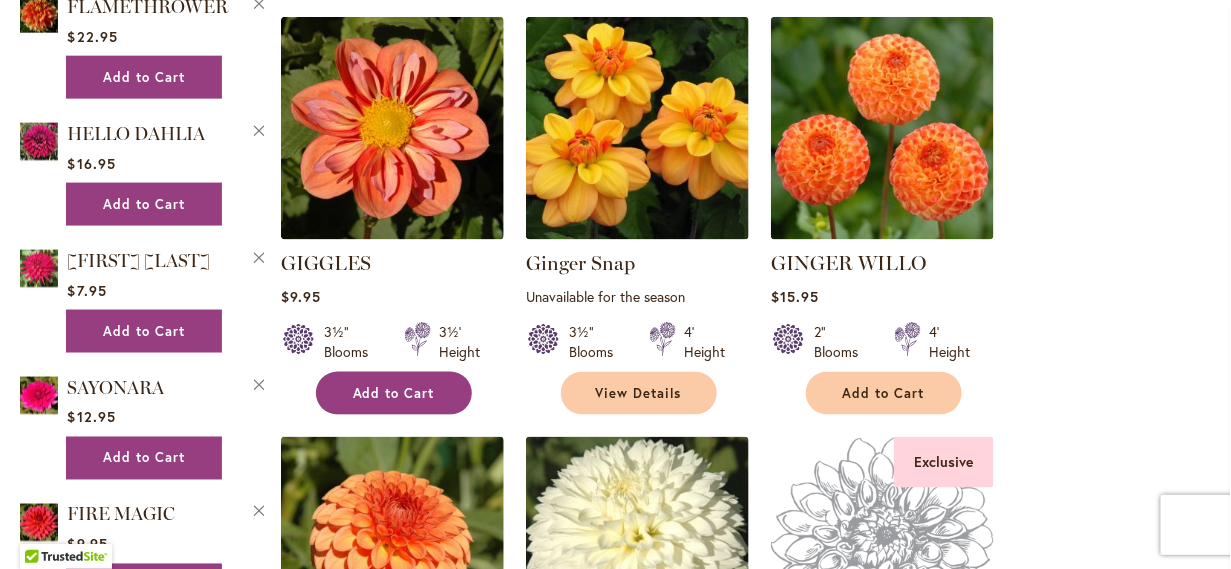 click on "Add to Cart" at bounding box center [394, 393] 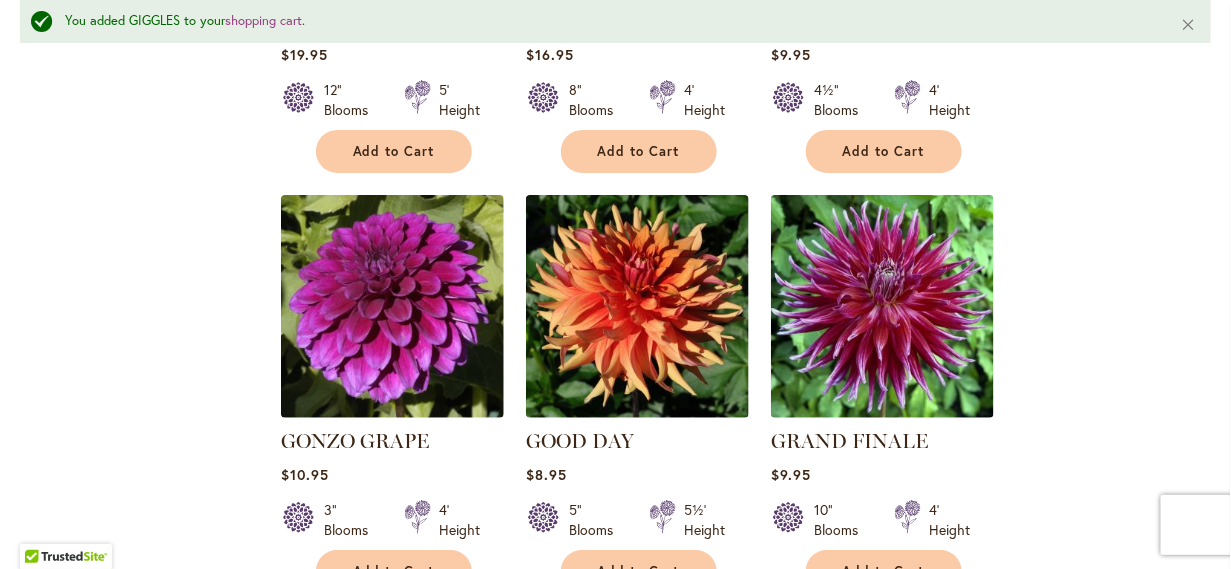 scroll, scrollTop: 4664, scrollLeft: 0, axis: vertical 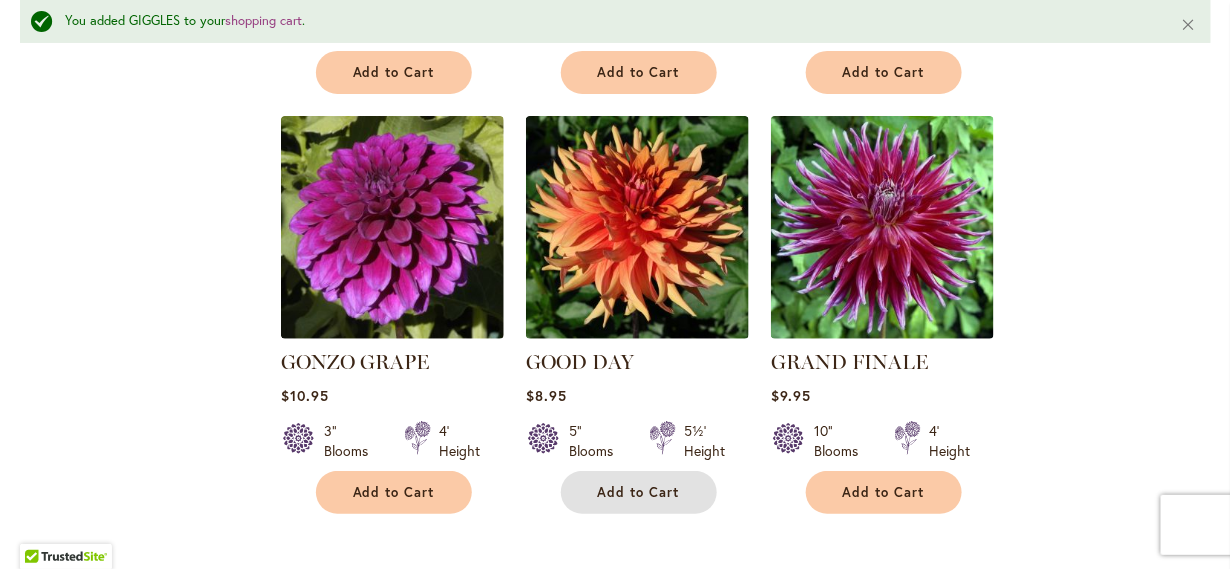 click on "Add to Cart" at bounding box center (639, 492) 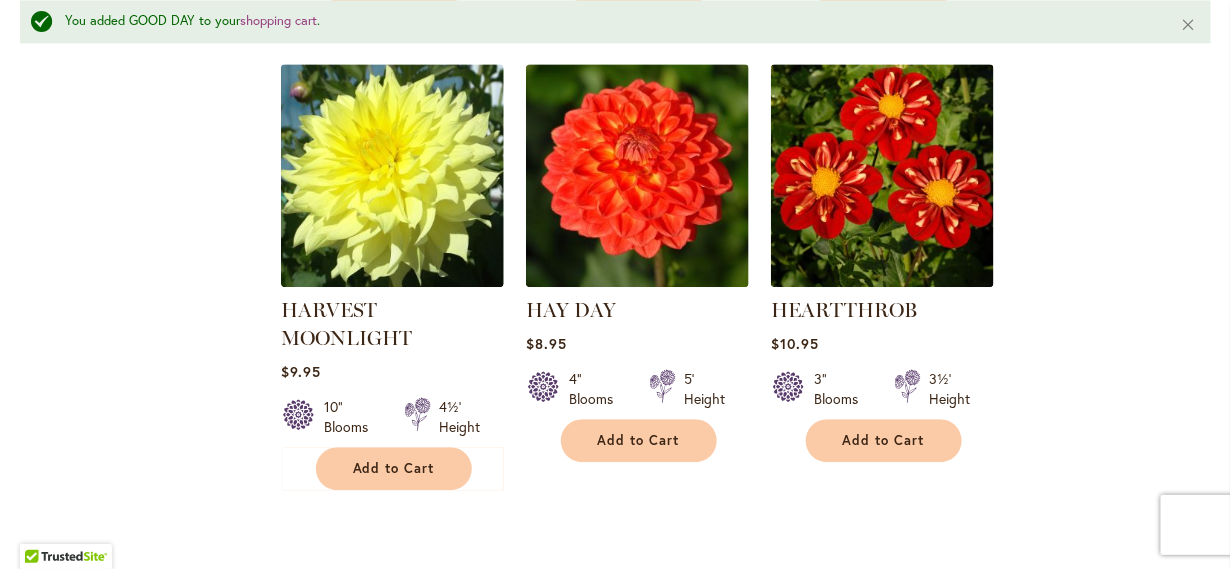 scroll, scrollTop: 6056, scrollLeft: 0, axis: vertical 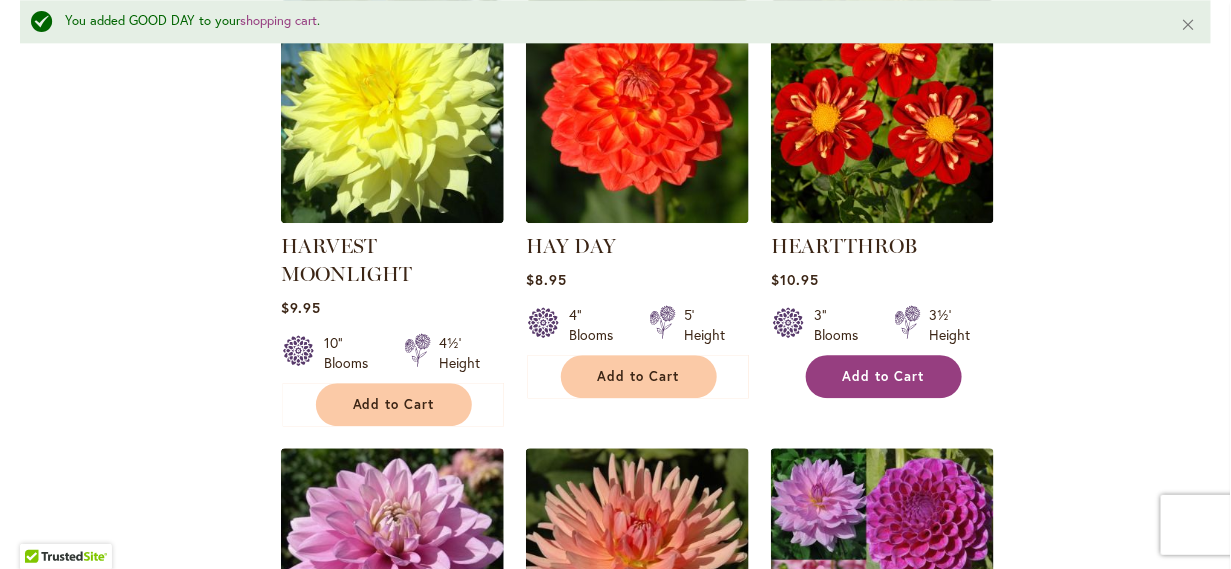 click on "Add to Cart" at bounding box center [884, 376] 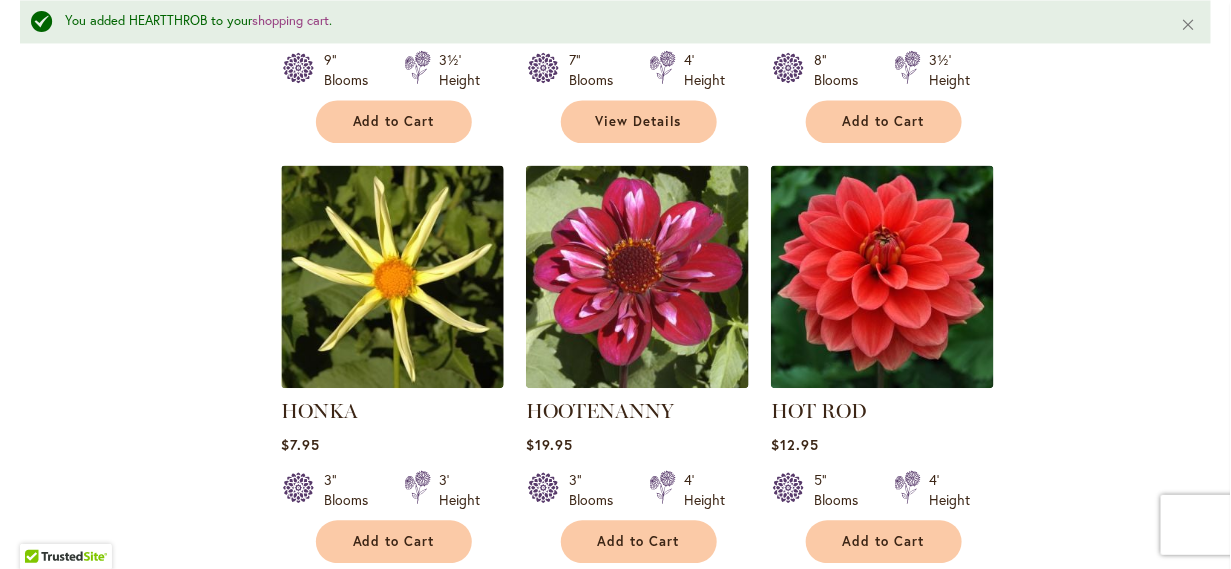 scroll, scrollTop: 8094, scrollLeft: 0, axis: vertical 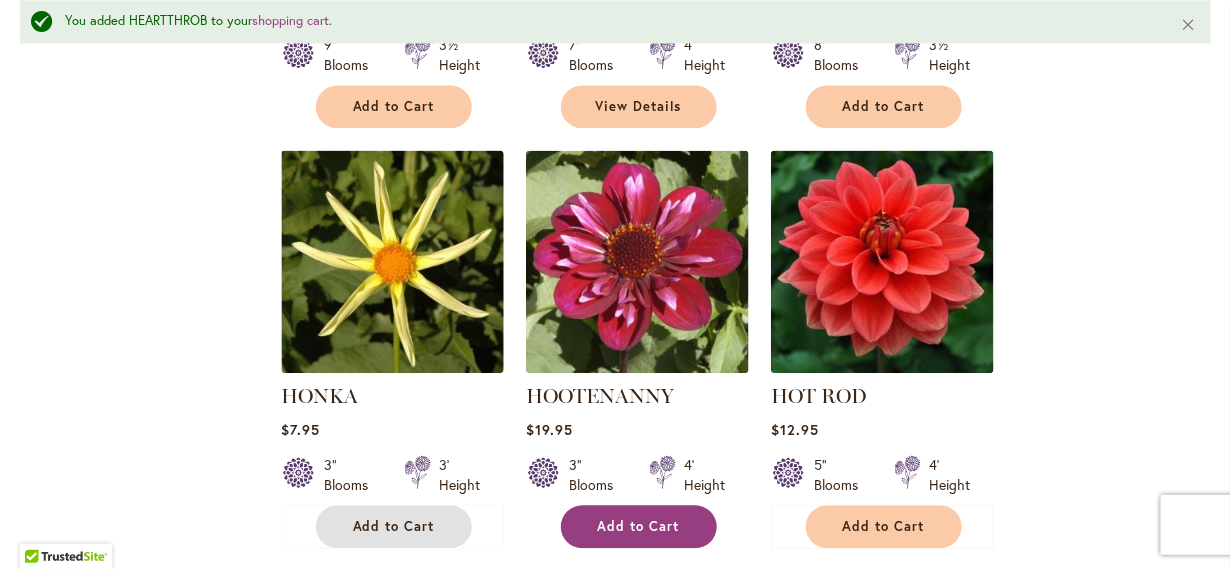 drag, startPoint x: 405, startPoint y: 519, endPoint x: 613, endPoint y: 516, distance: 208.02164 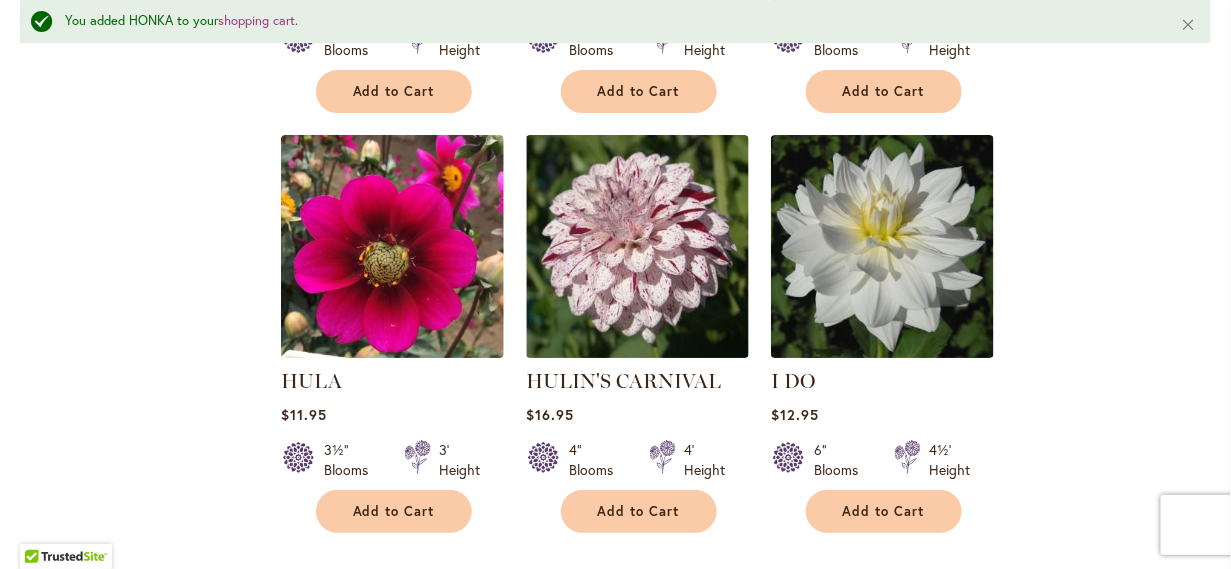 scroll, scrollTop: 8964, scrollLeft: 0, axis: vertical 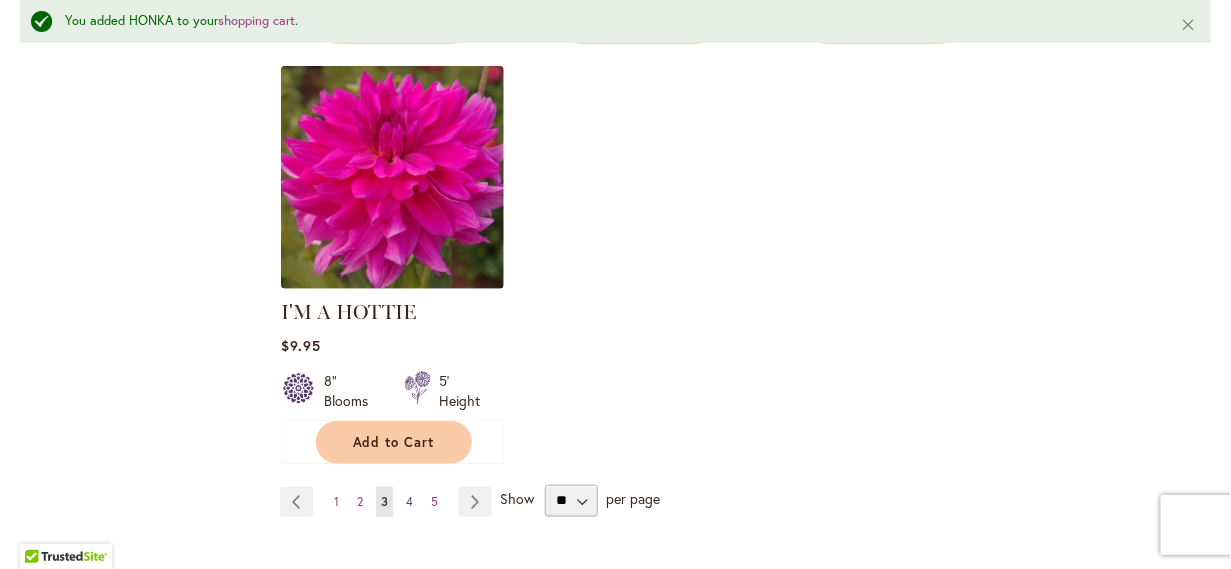 click on "4" at bounding box center (409, 501) 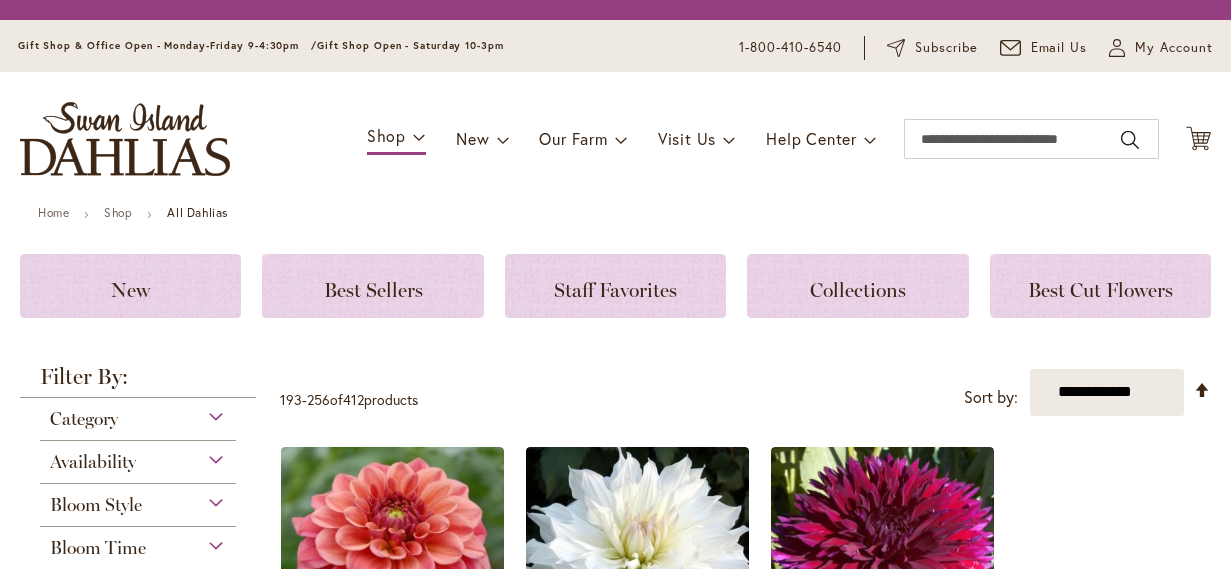 scroll, scrollTop: 0, scrollLeft: 0, axis: both 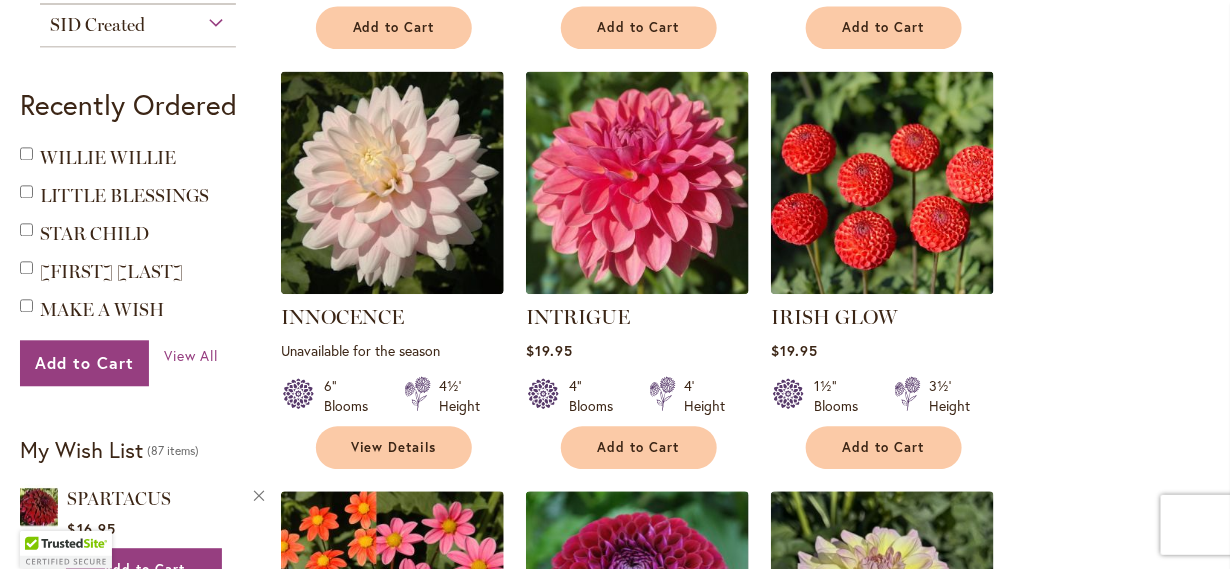 type on "**********" 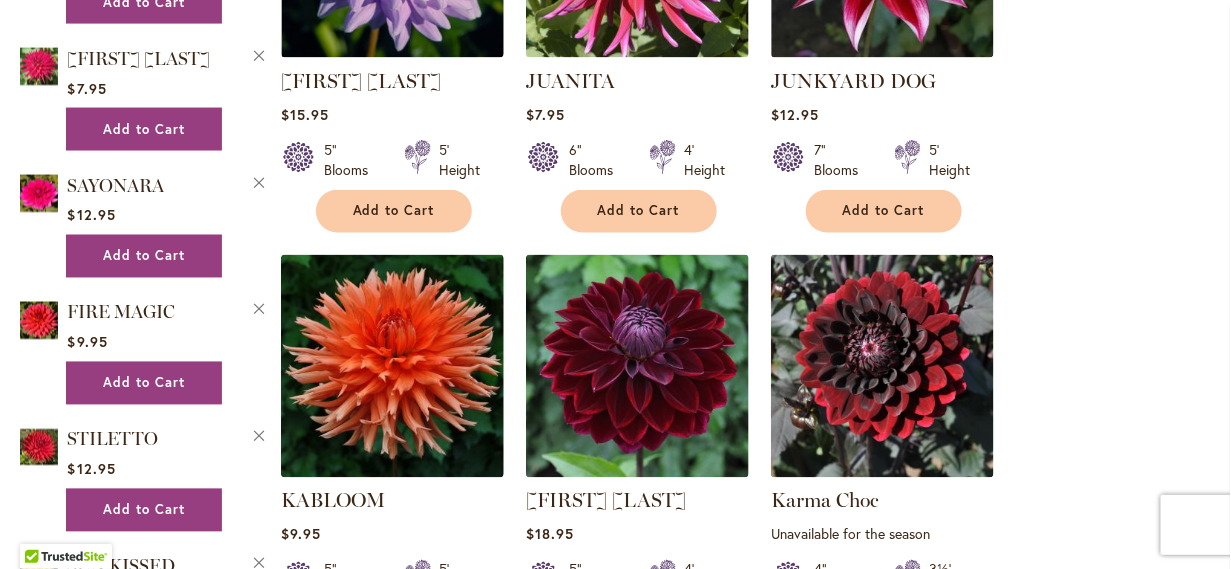scroll, scrollTop: 3279, scrollLeft: 0, axis: vertical 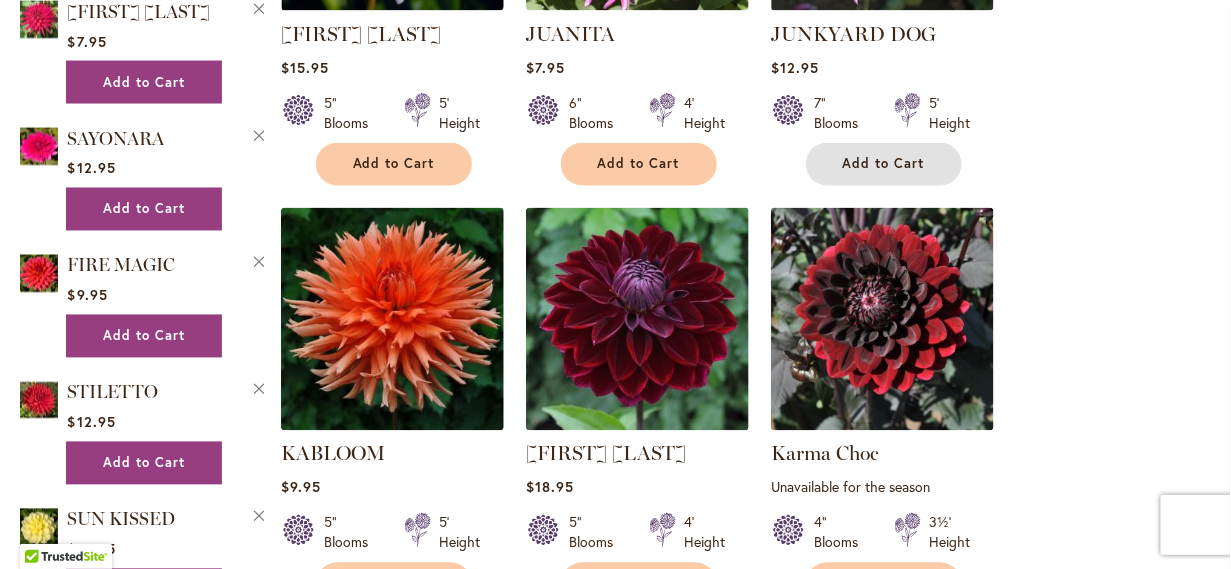 drag, startPoint x: 879, startPoint y: 161, endPoint x: 1225, endPoint y: 253, distance: 358.02234 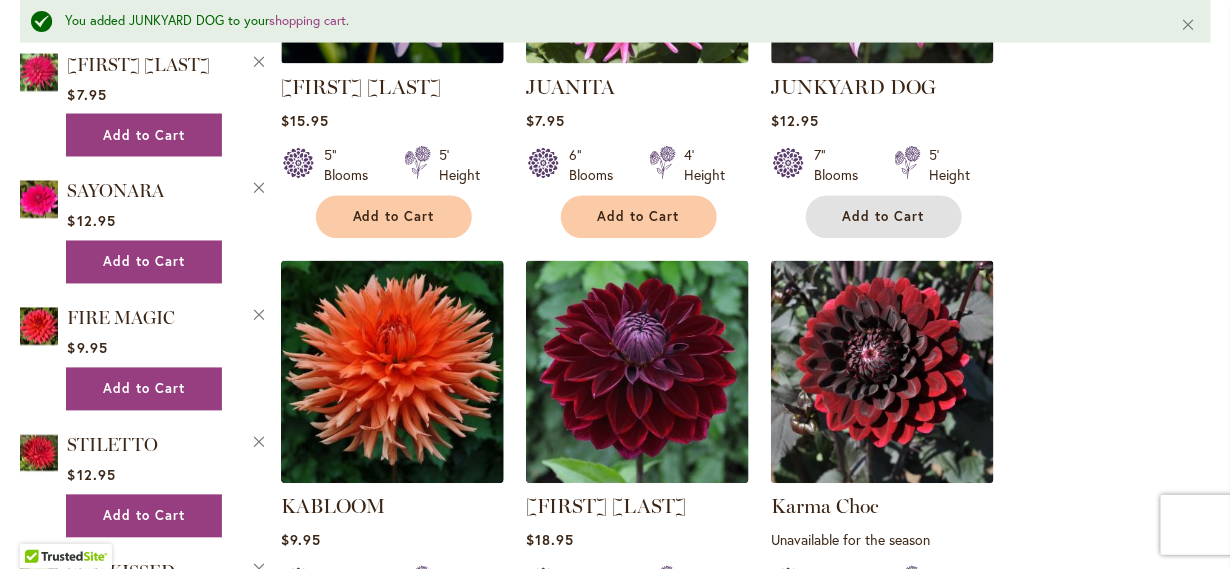 scroll, scrollTop: 4050, scrollLeft: 0, axis: vertical 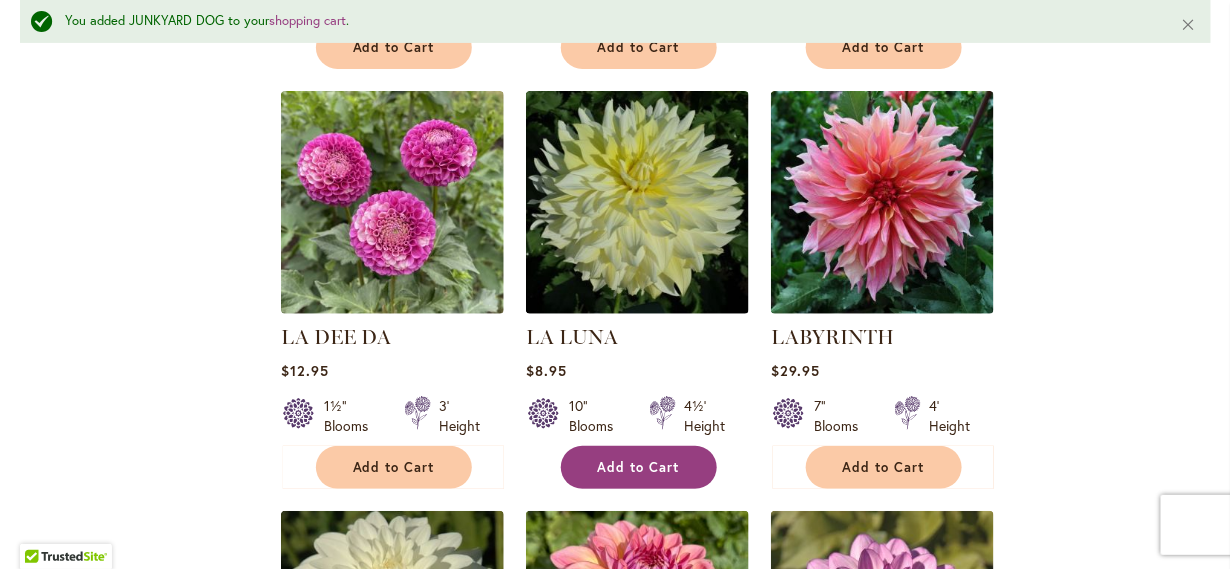 click on "Add to Cart" at bounding box center [639, 467] 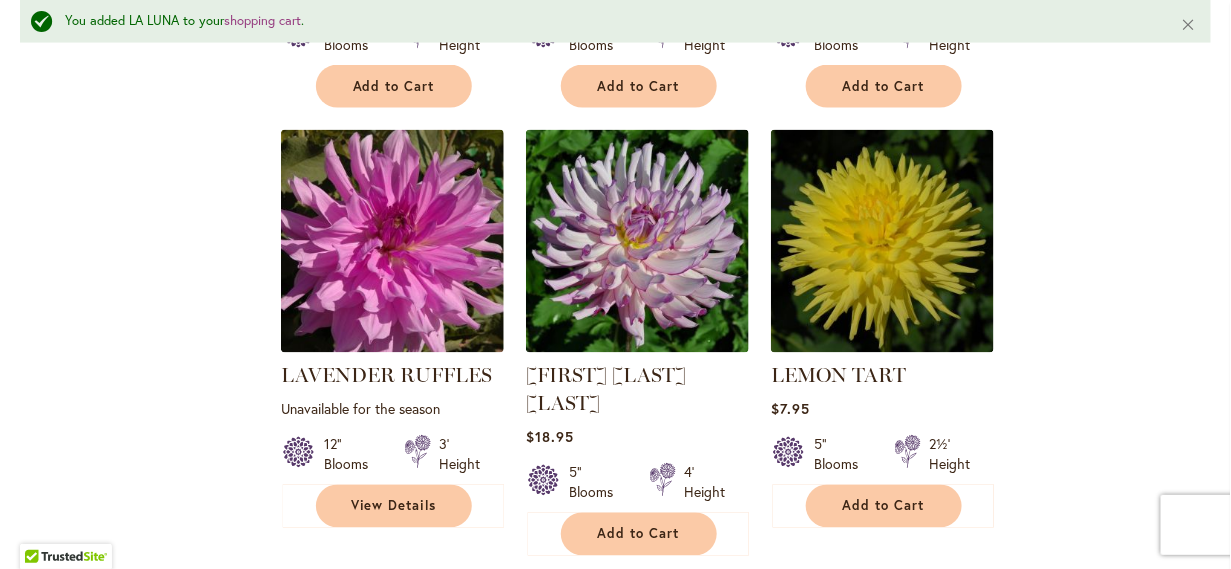 scroll, scrollTop: 5556, scrollLeft: 0, axis: vertical 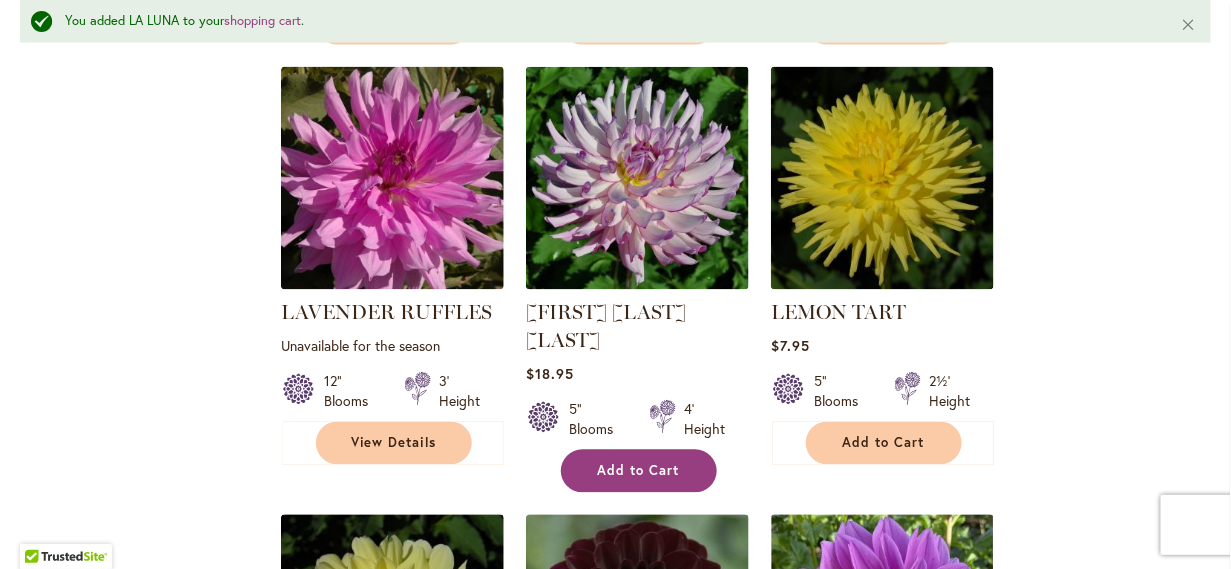 click on "Add to Cart" at bounding box center (639, 471) 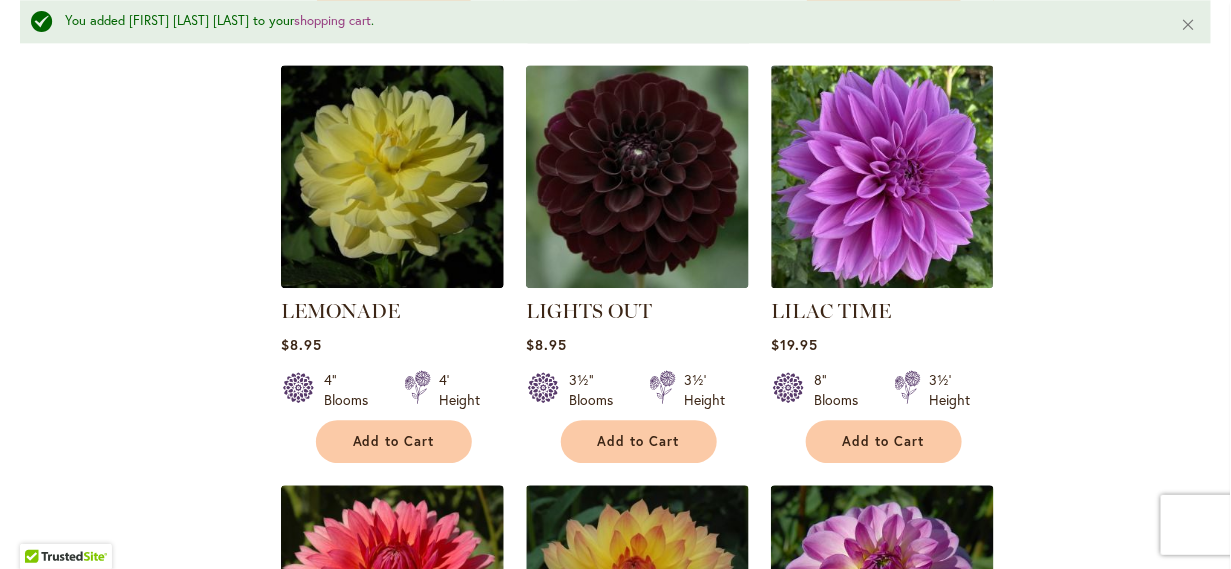 scroll, scrollTop: 6130, scrollLeft: 0, axis: vertical 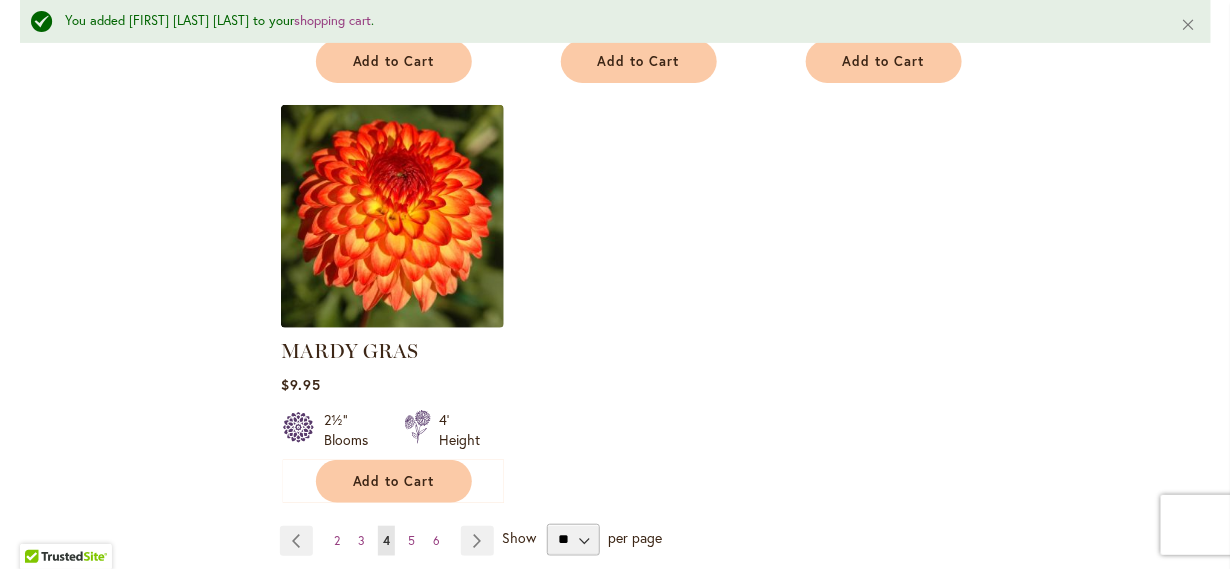 click on "5" at bounding box center [411, 540] 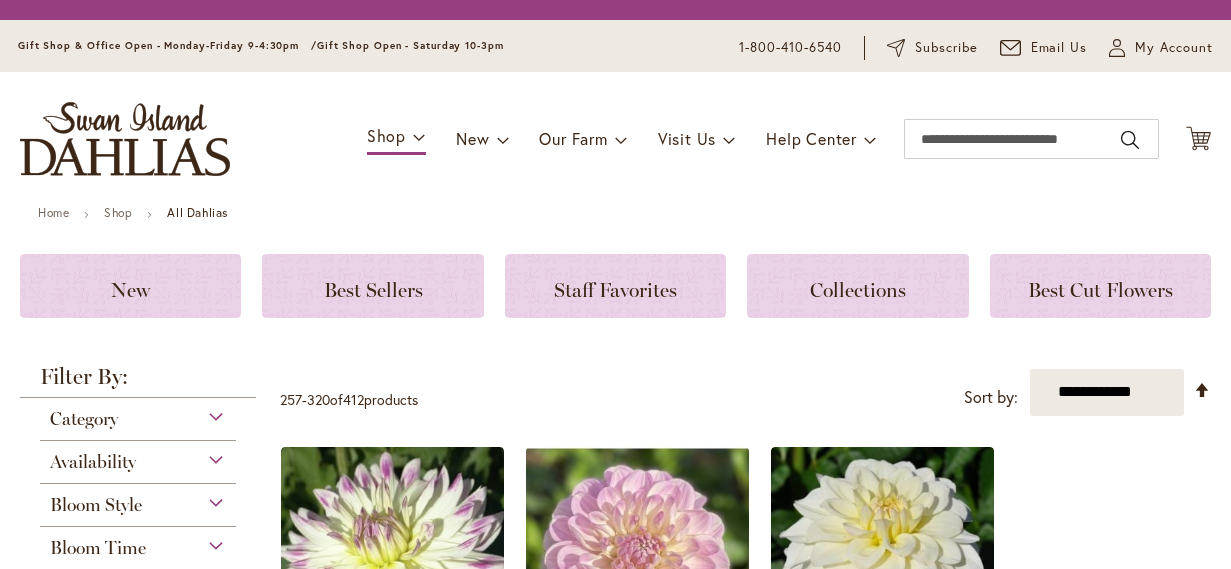 scroll, scrollTop: 0, scrollLeft: 0, axis: both 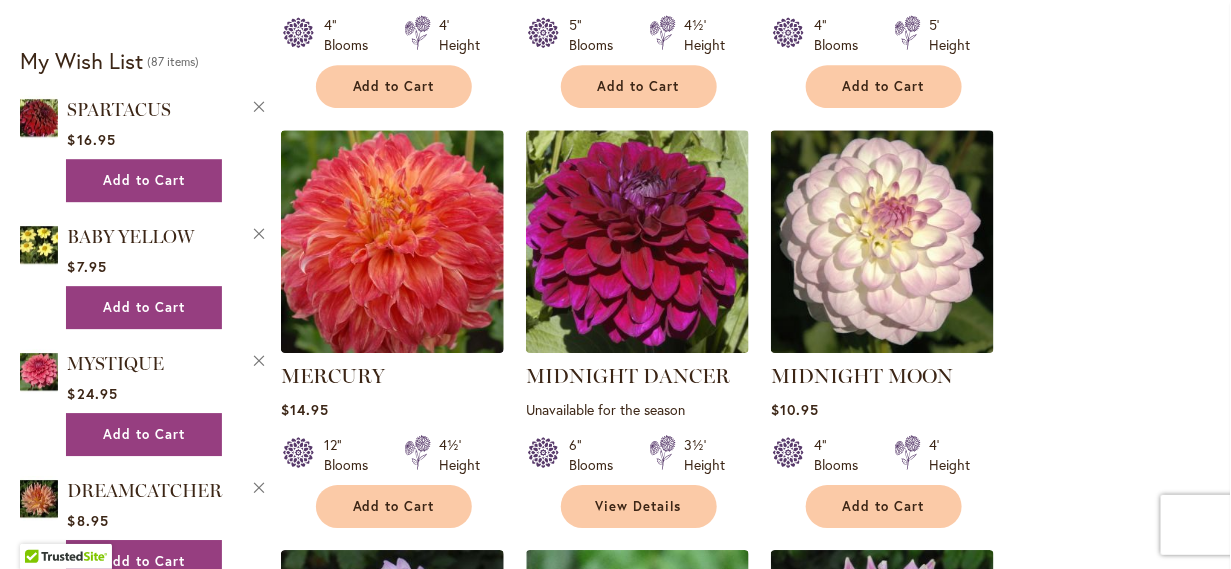 type on "**********" 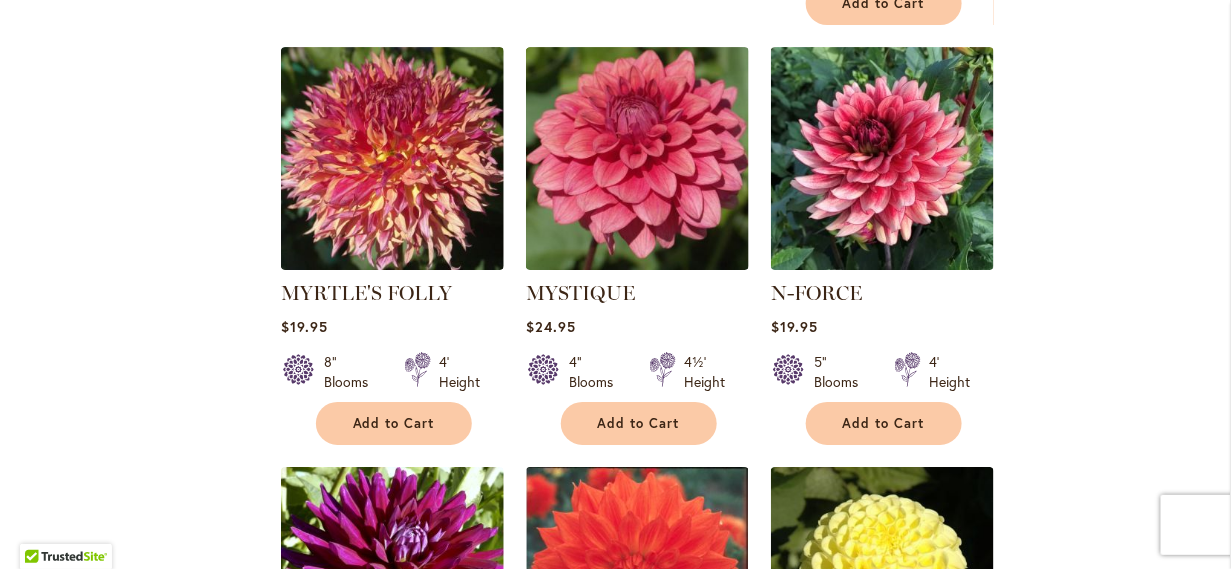 scroll, scrollTop: 4347, scrollLeft: 0, axis: vertical 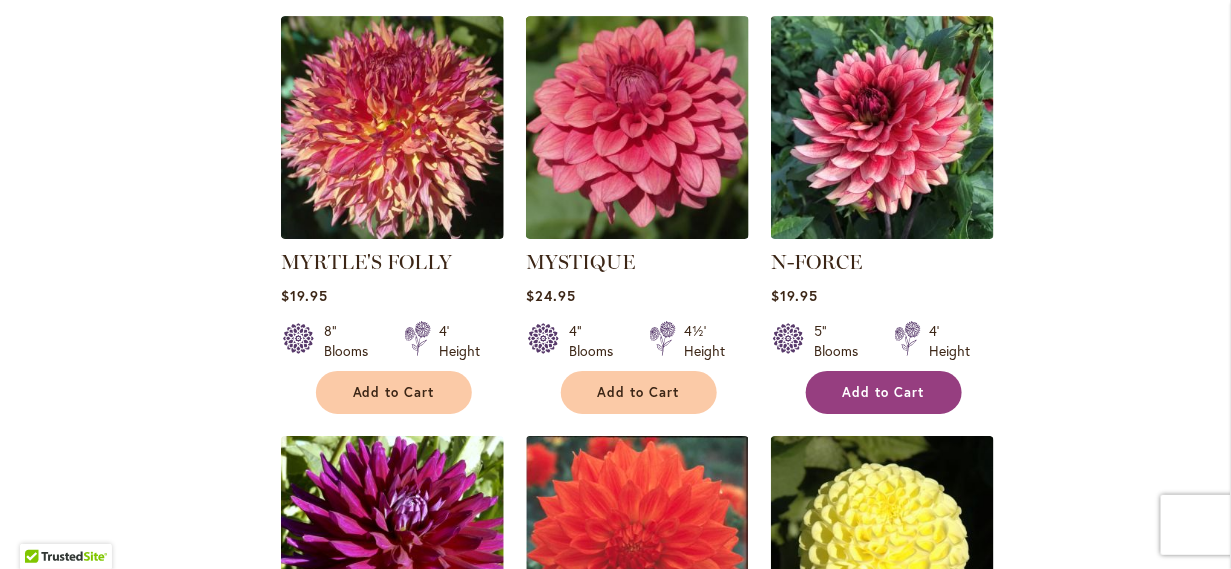 click on "Add to Cart" at bounding box center [884, 392] 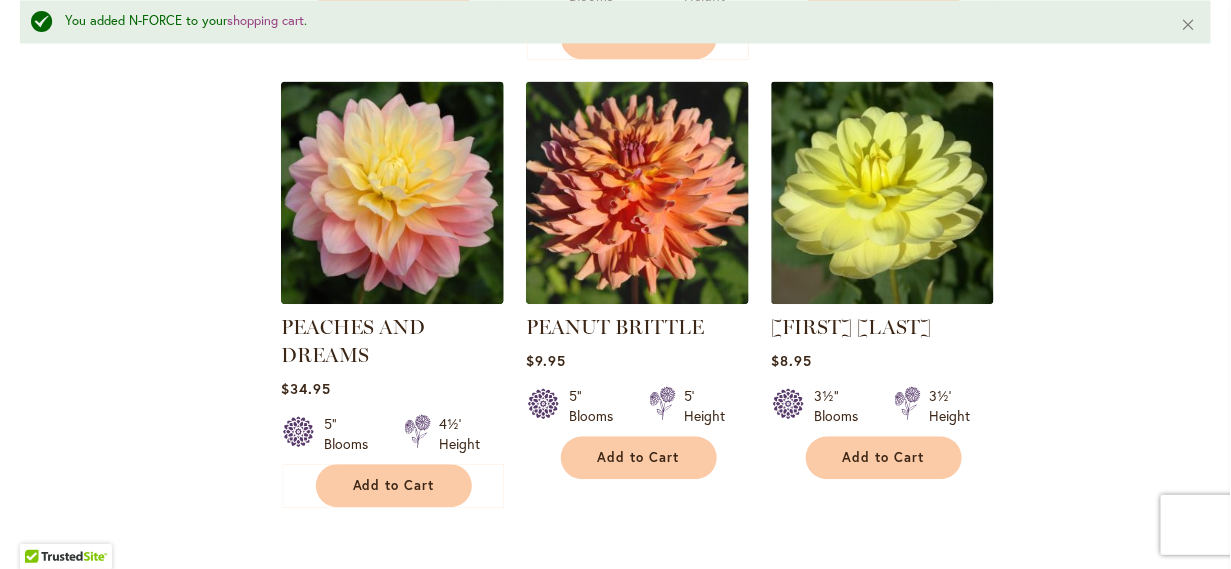 scroll, scrollTop: 8127, scrollLeft: 0, axis: vertical 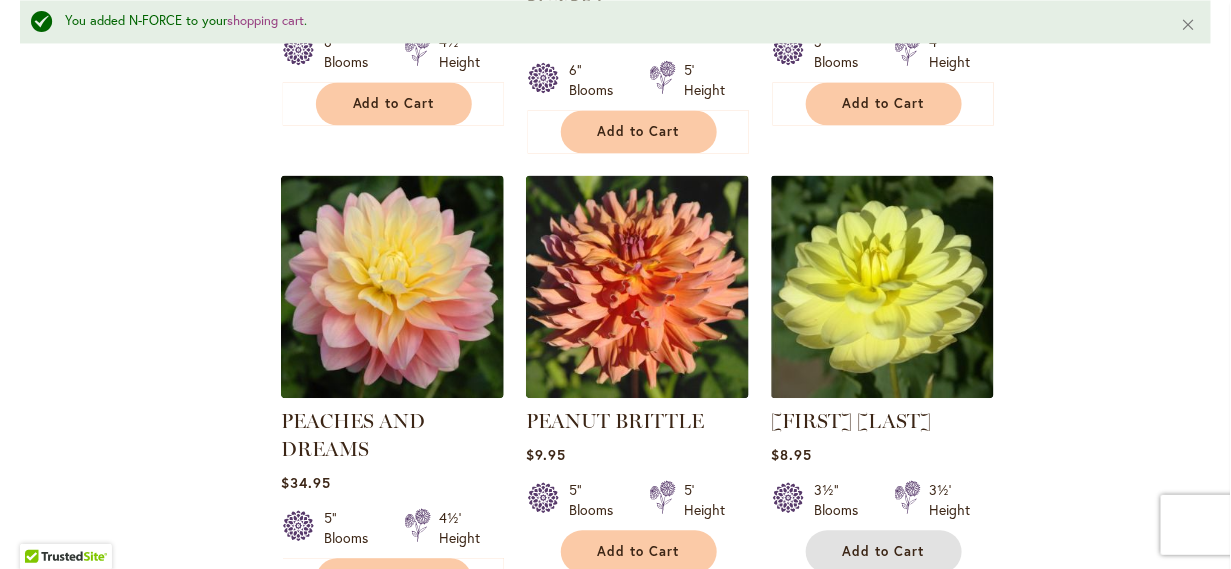 drag, startPoint x: 865, startPoint y: 484, endPoint x: 1108, endPoint y: 373, distance: 267.15164 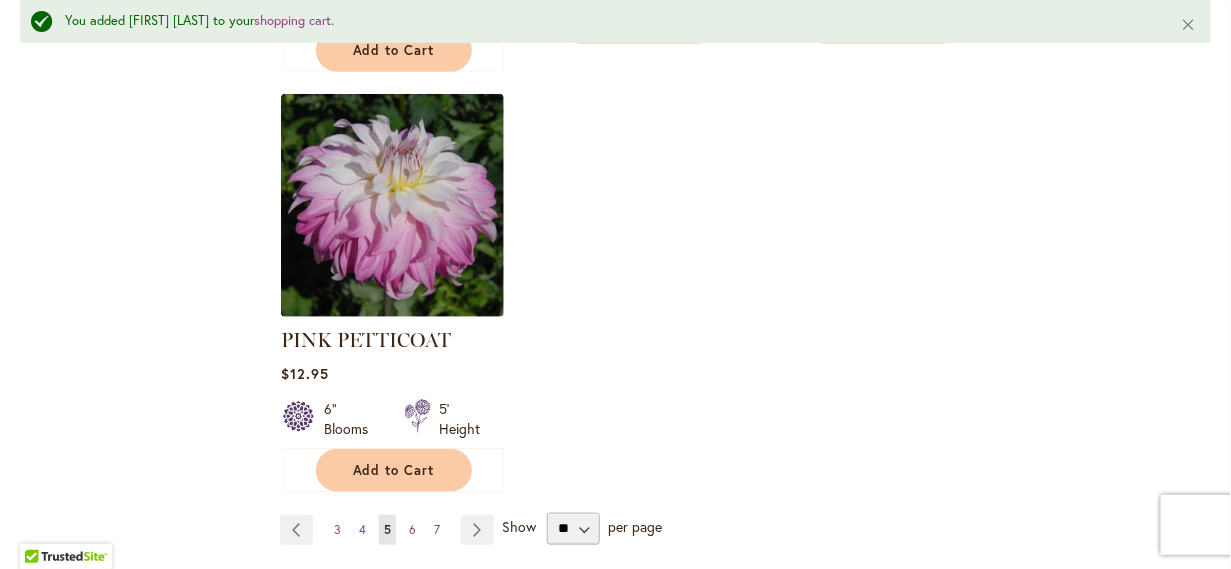 scroll, scrollTop: 9549, scrollLeft: 0, axis: vertical 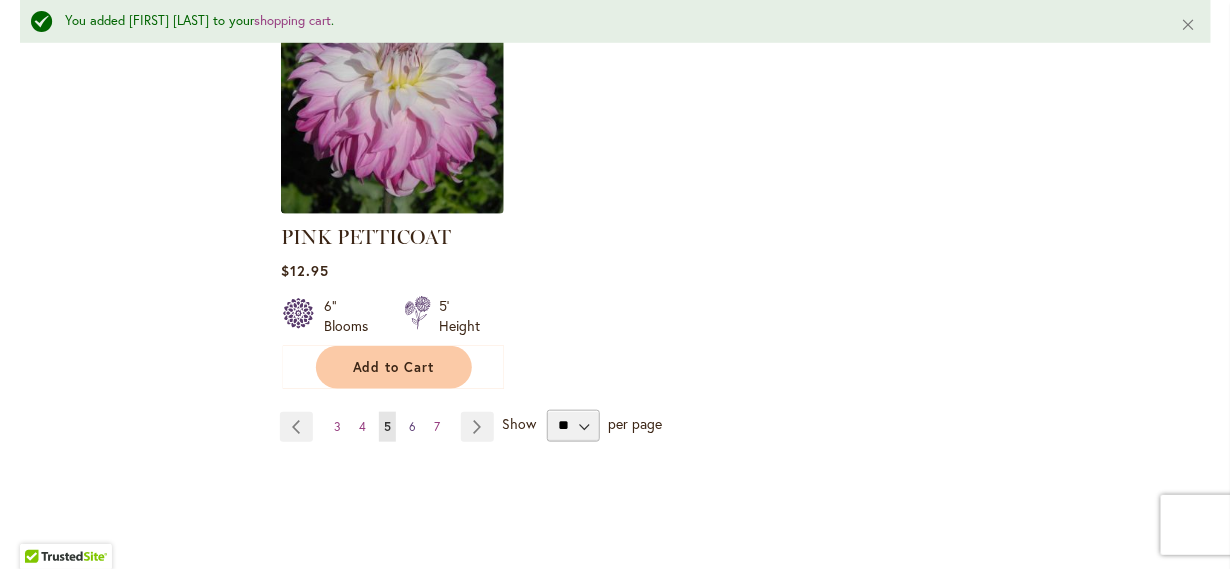 click on "6" at bounding box center (412, 426) 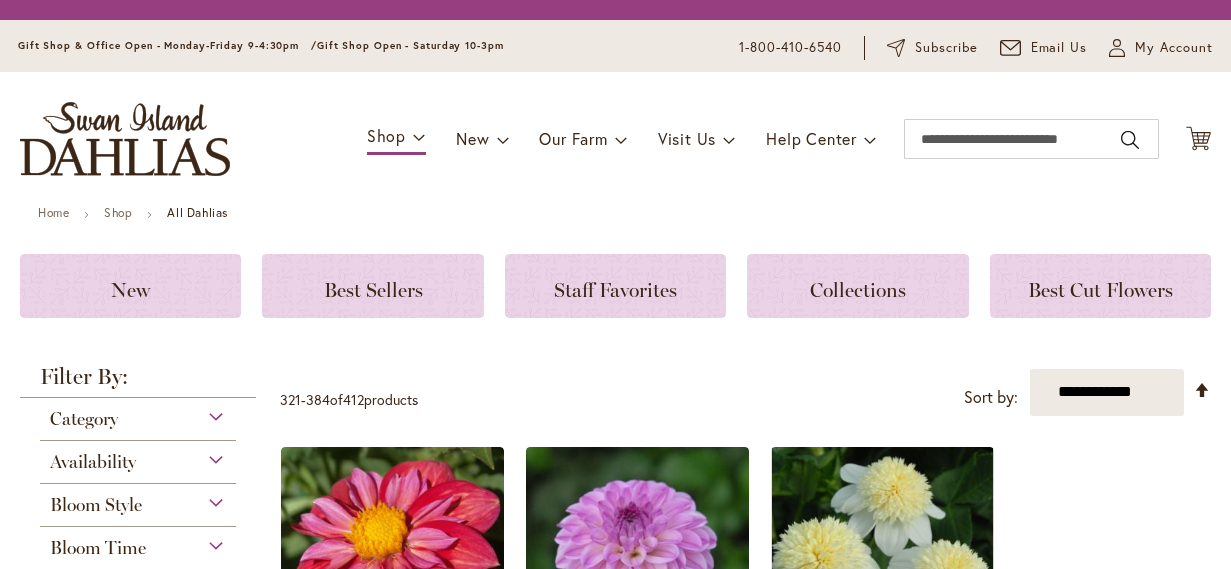 scroll, scrollTop: 0, scrollLeft: 0, axis: both 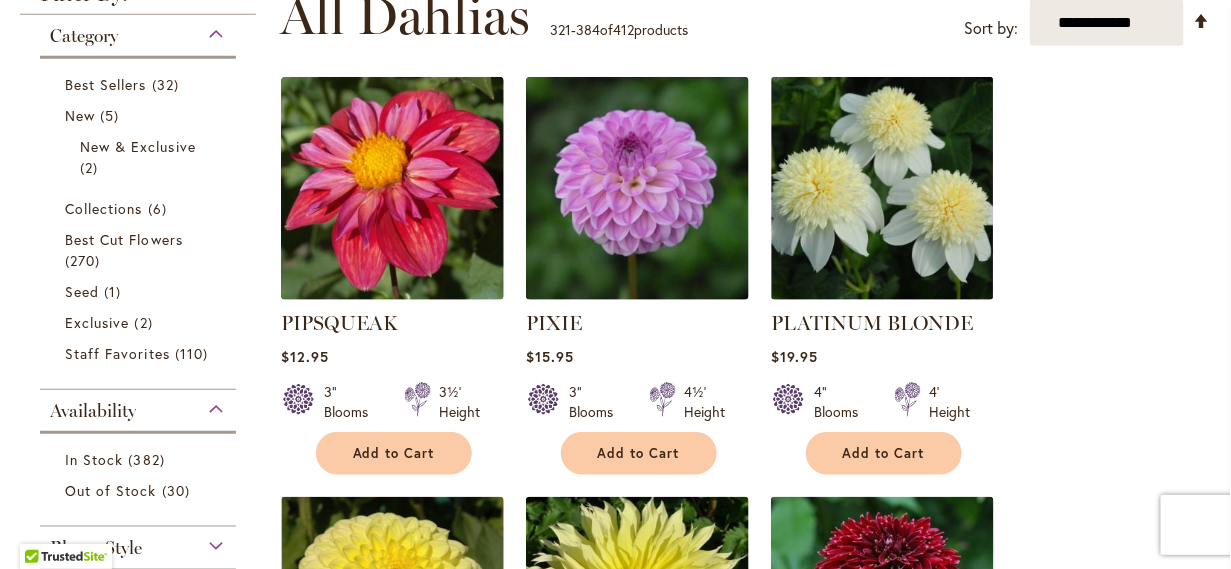 type on "**********" 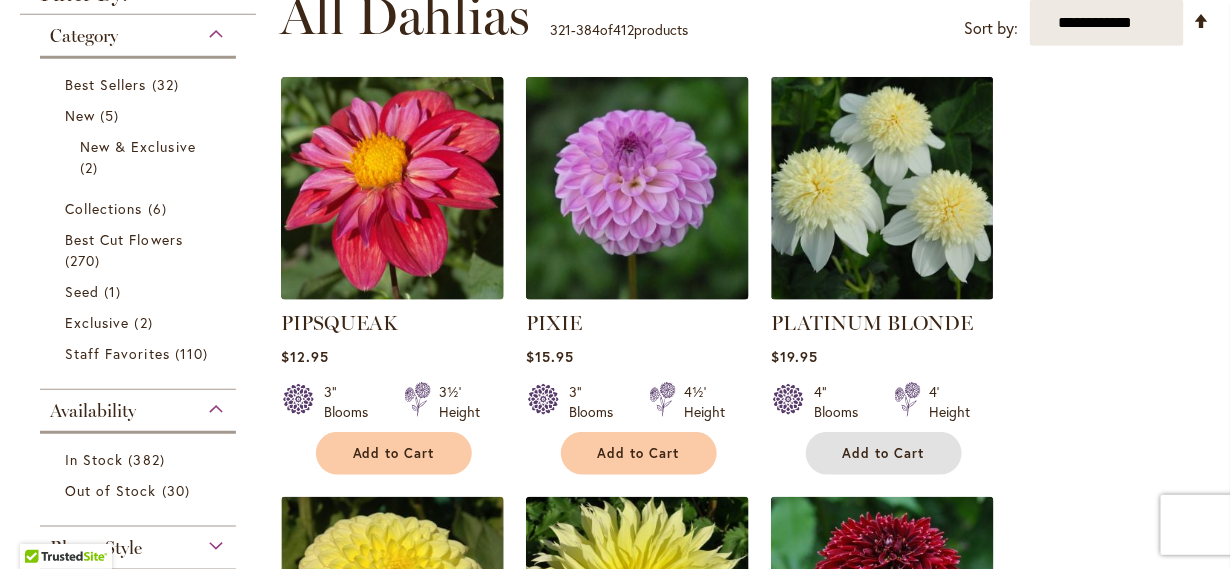 click on "Add to Cart" at bounding box center [884, 453] 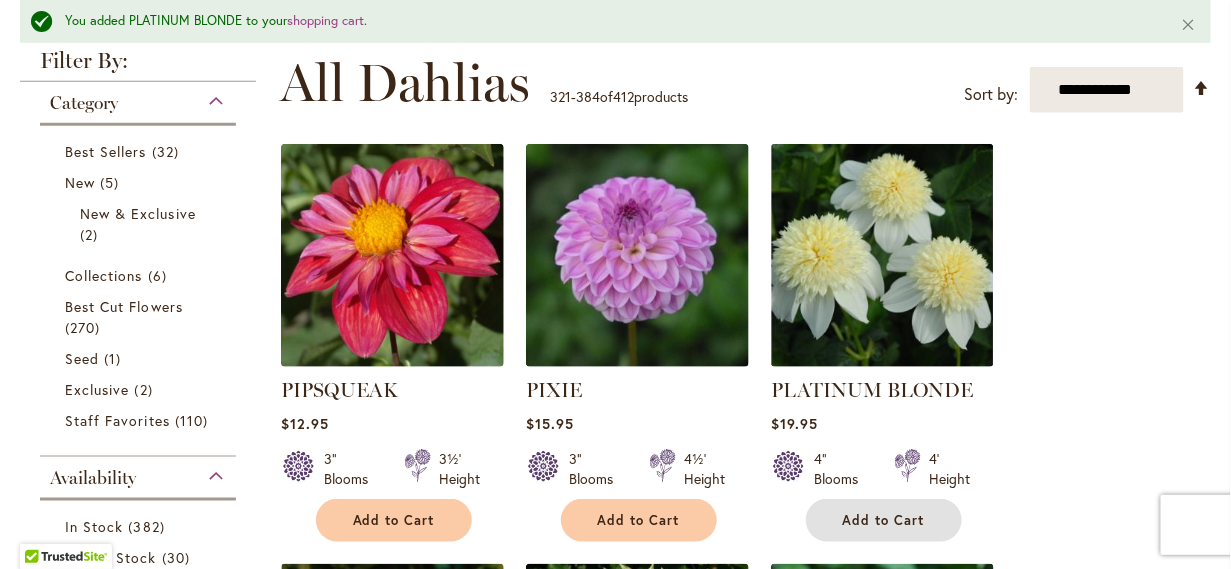 scroll, scrollTop: 1445, scrollLeft: 0, axis: vertical 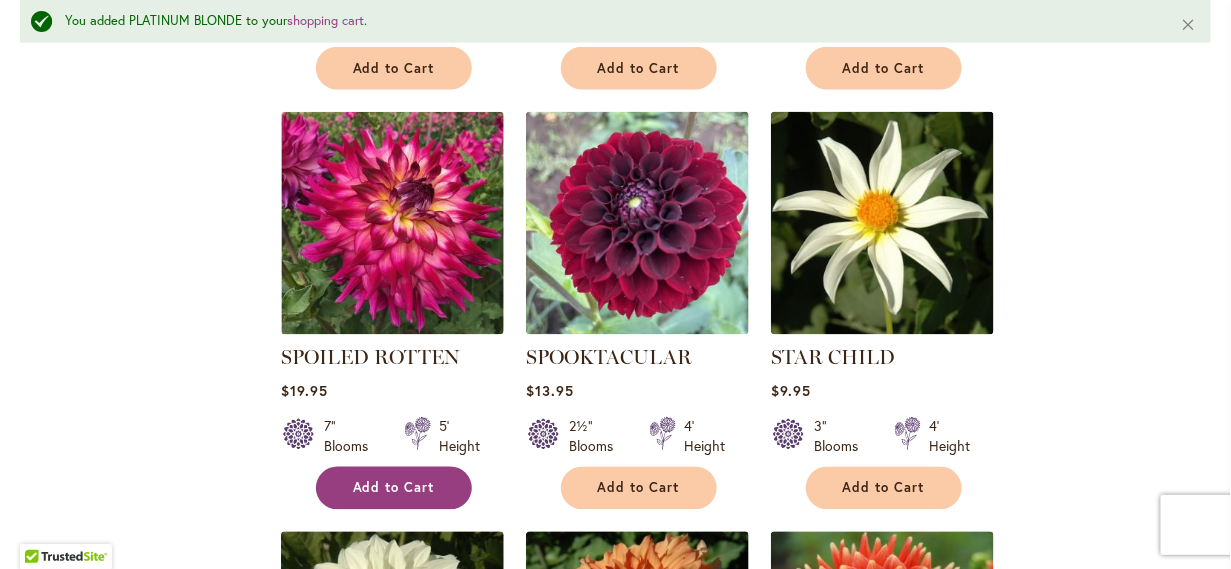 click on "Add to Cart" at bounding box center (394, 488) 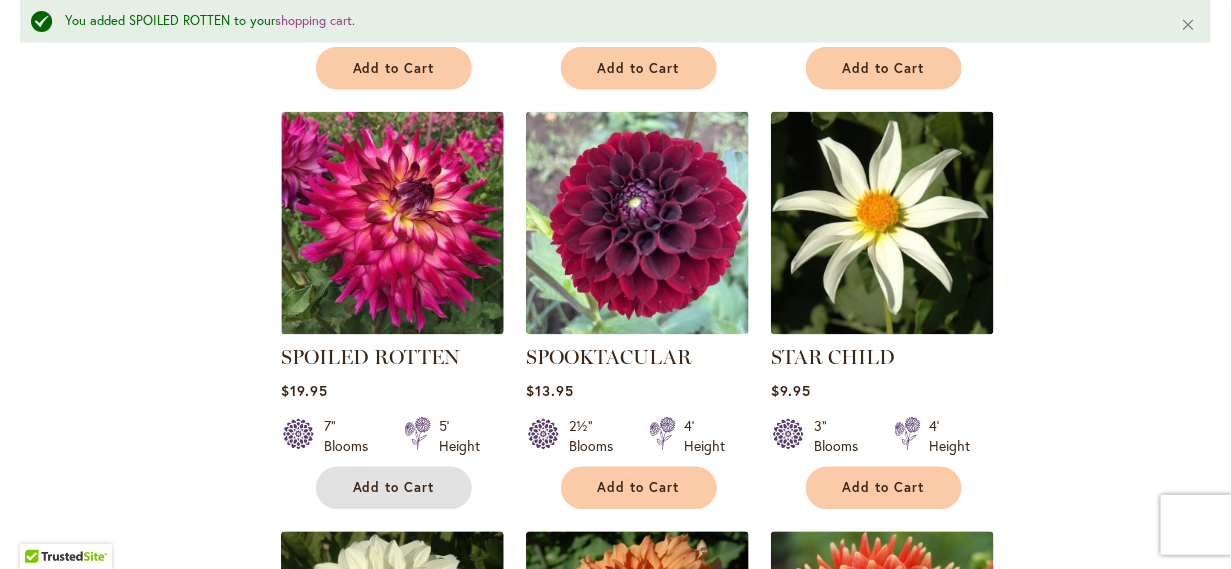scroll, scrollTop: 6716, scrollLeft: 0, axis: vertical 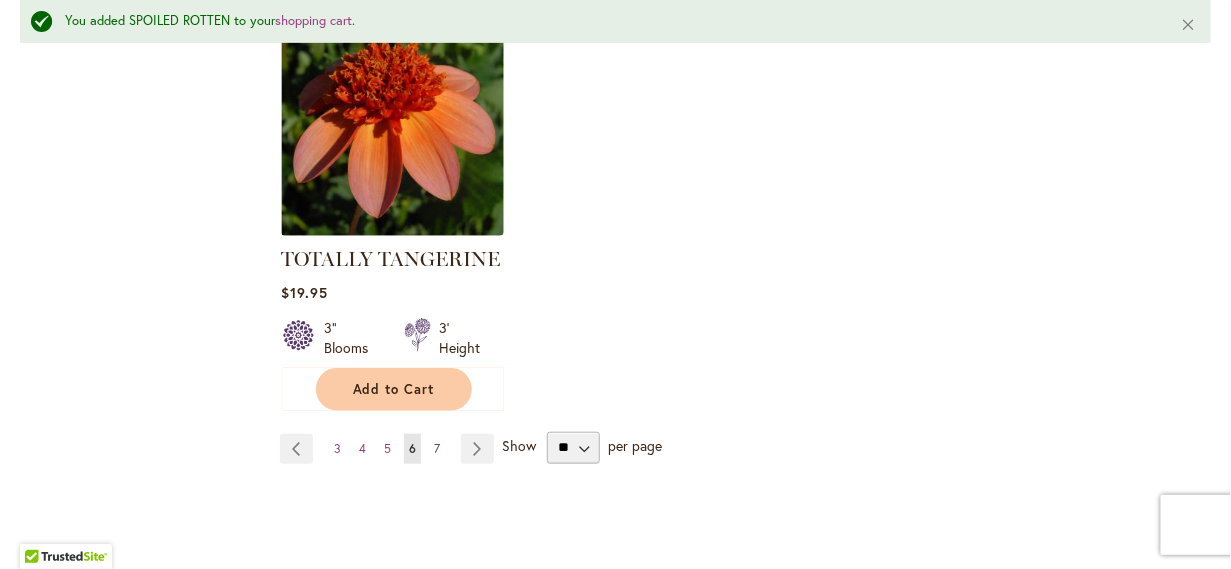 click on "7" at bounding box center [437, 448] 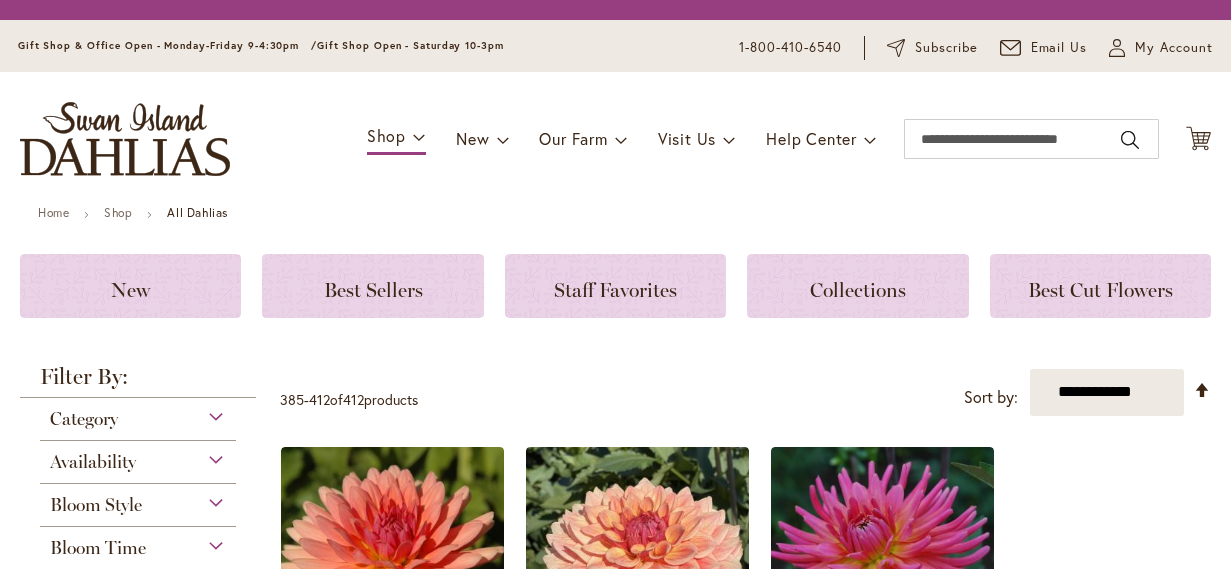 scroll, scrollTop: 0, scrollLeft: 0, axis: both 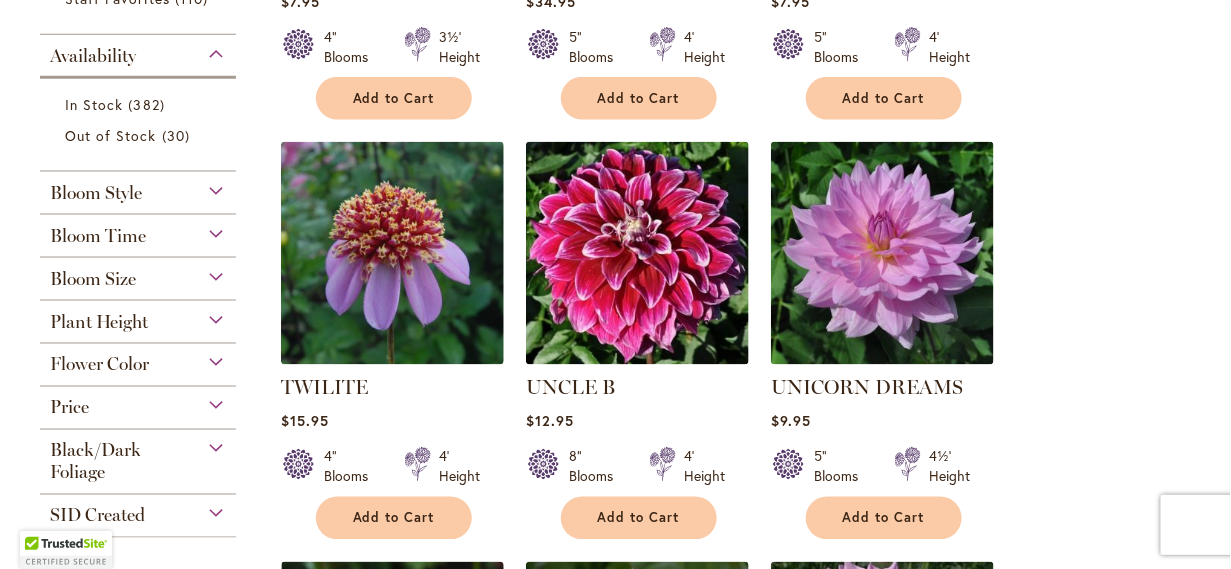 type on "**********" 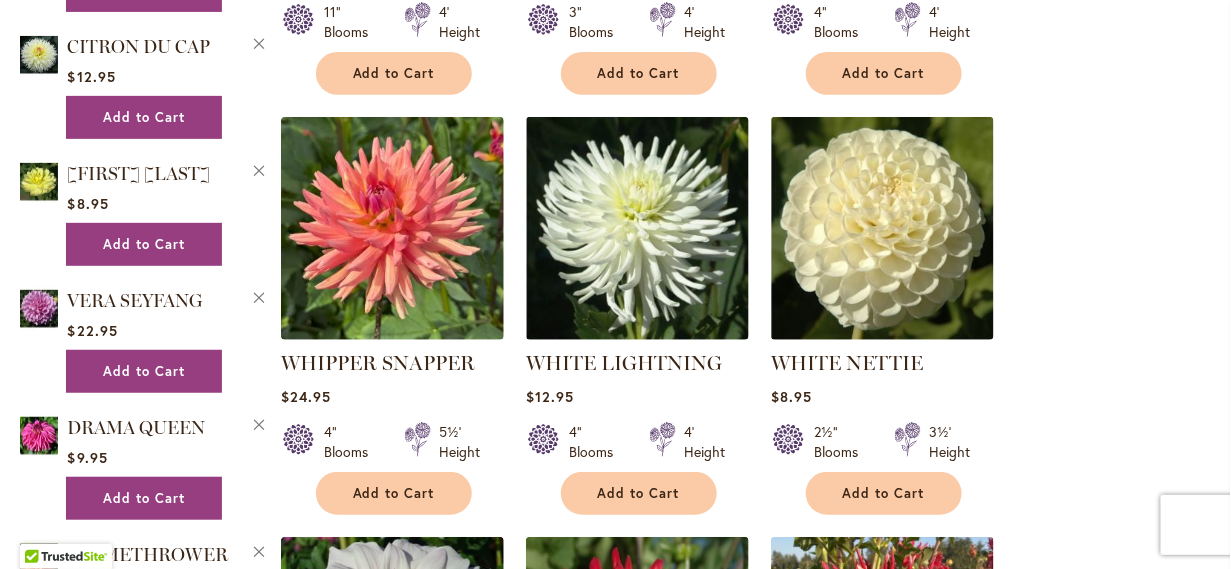 scroll, scrollTop: 2457, scrollLeft: 0, axis: vertical 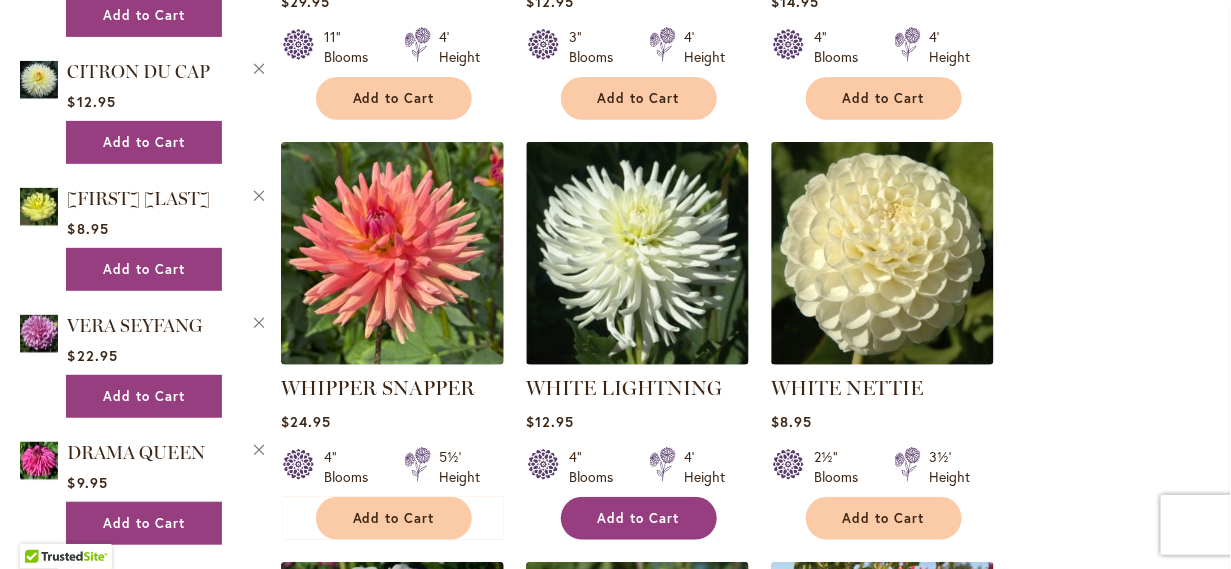 click on "Add to Cart" at bounding box center (639, 518) 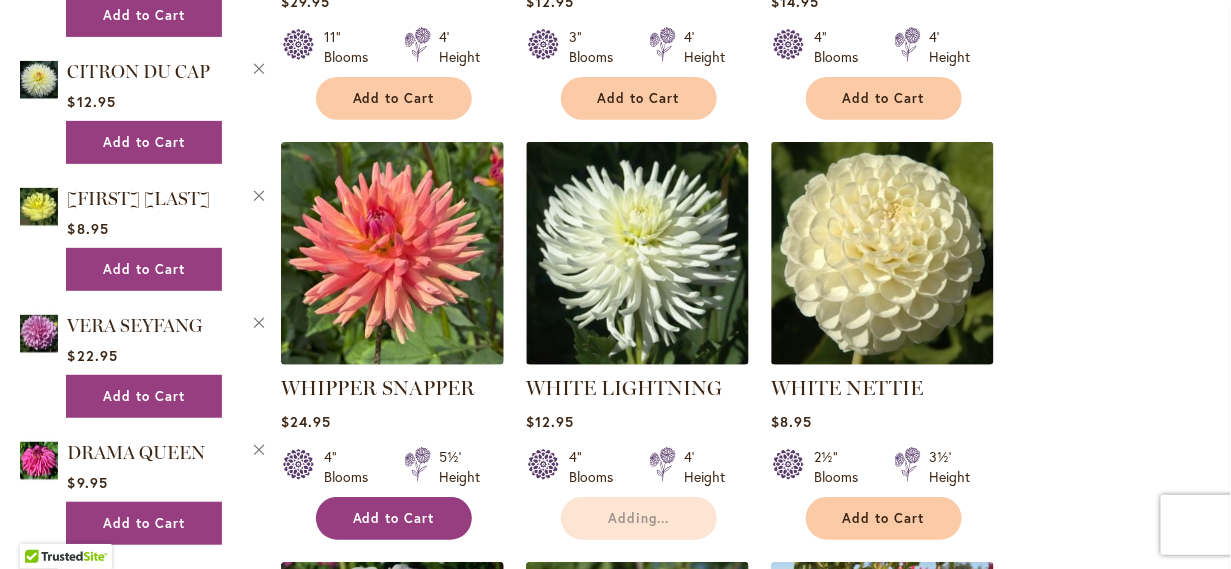 click on "Add to Cart" at bounding box center (394, 518) 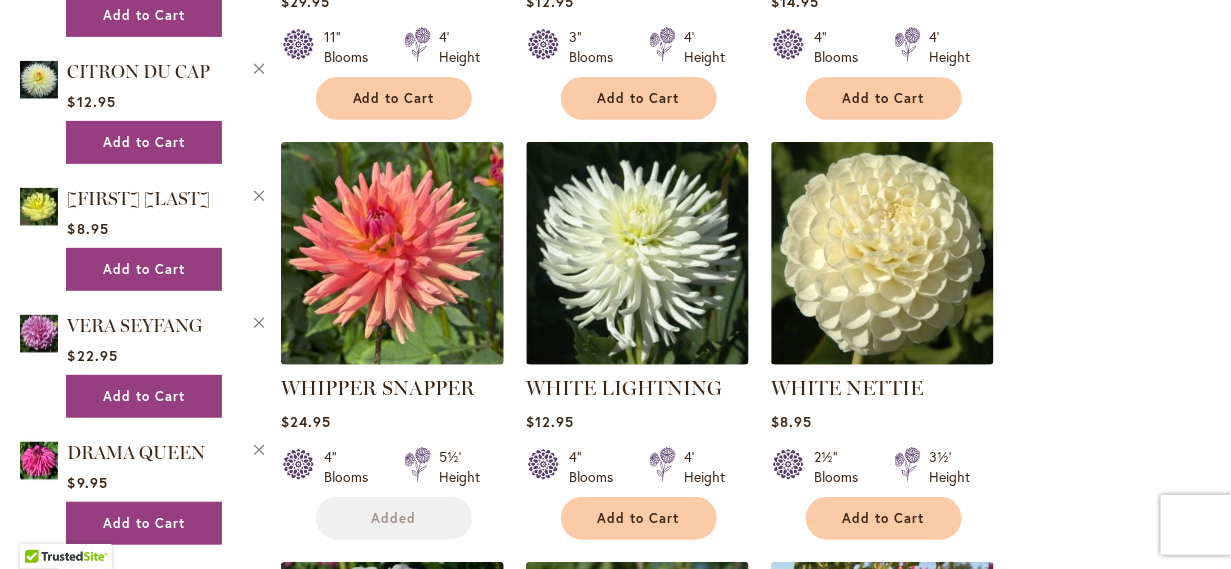scroll, scrollTop: 3426, scrollLeft: 0, axis: vertical 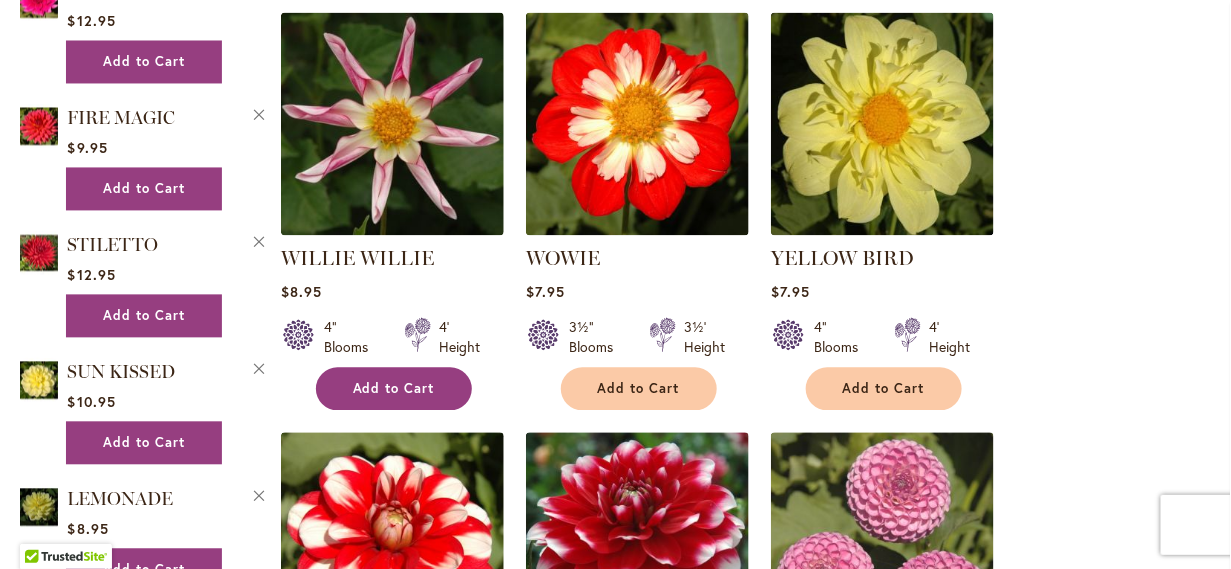 click on "Add to Cart" at bounding box center [394, 389] 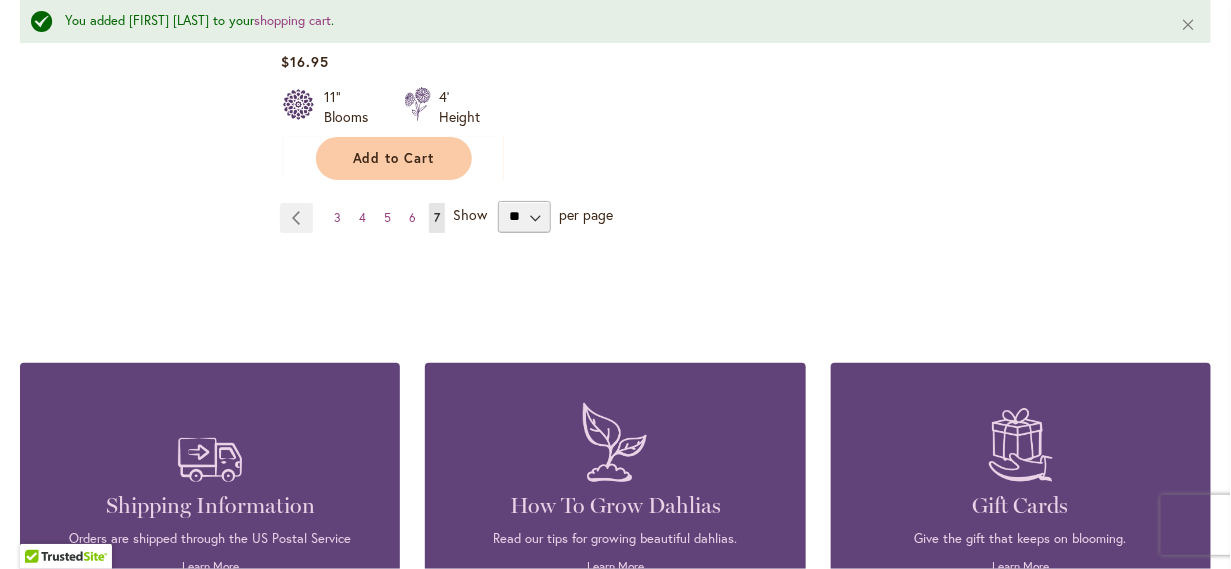 scroll, scrollTop: 4584, scrollLeft: 0, axis: vertical 